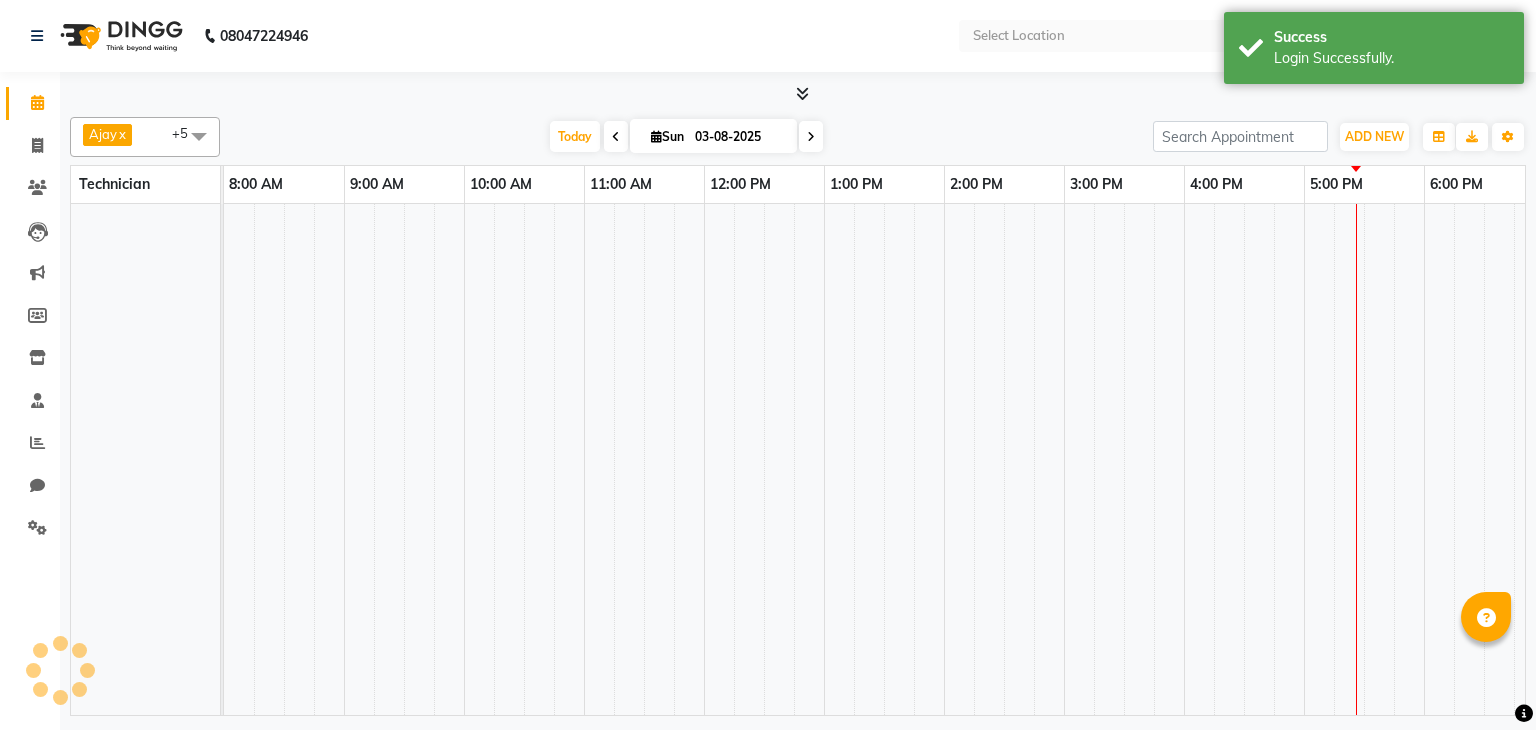 scroll, scrollTop: 0, scrollLeft: 0, axis: both 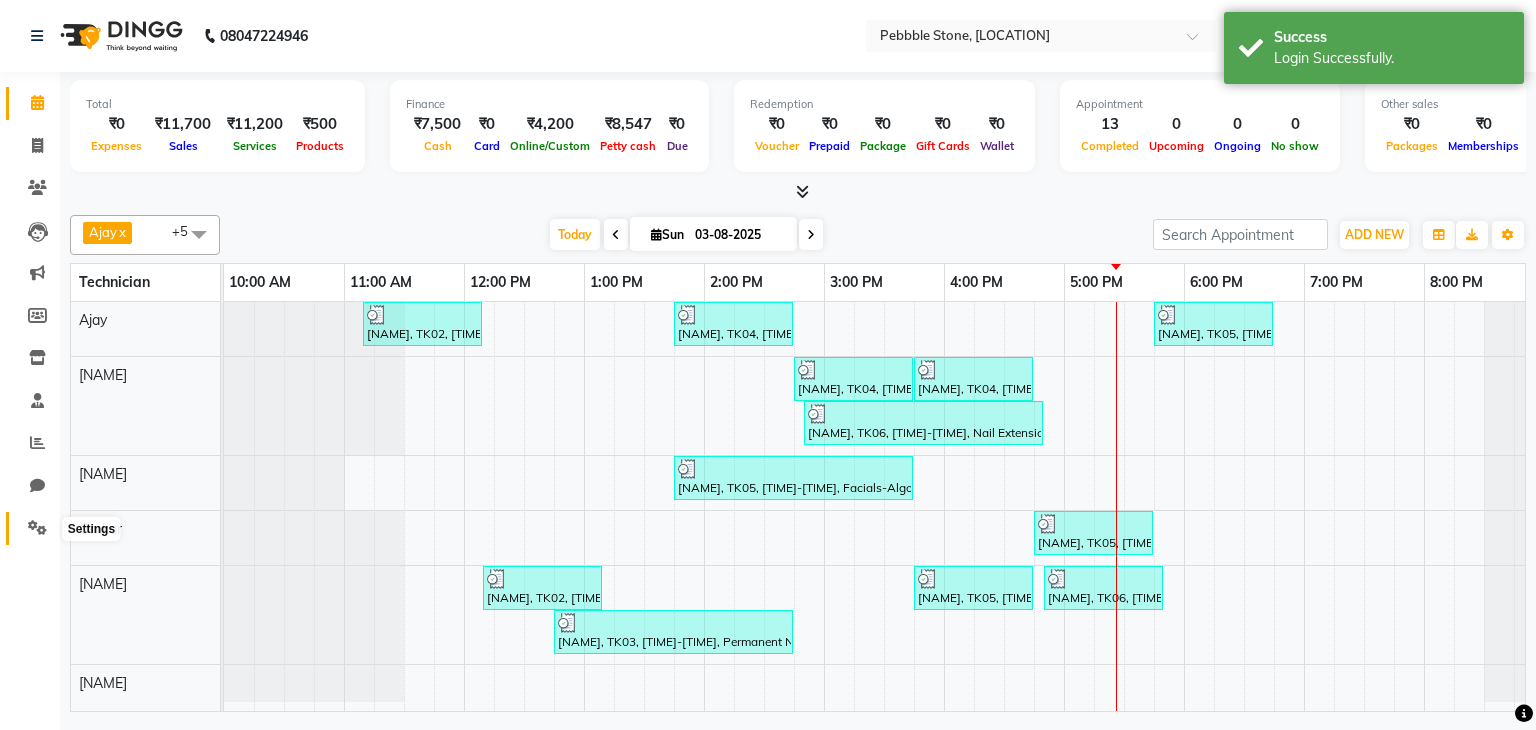 click 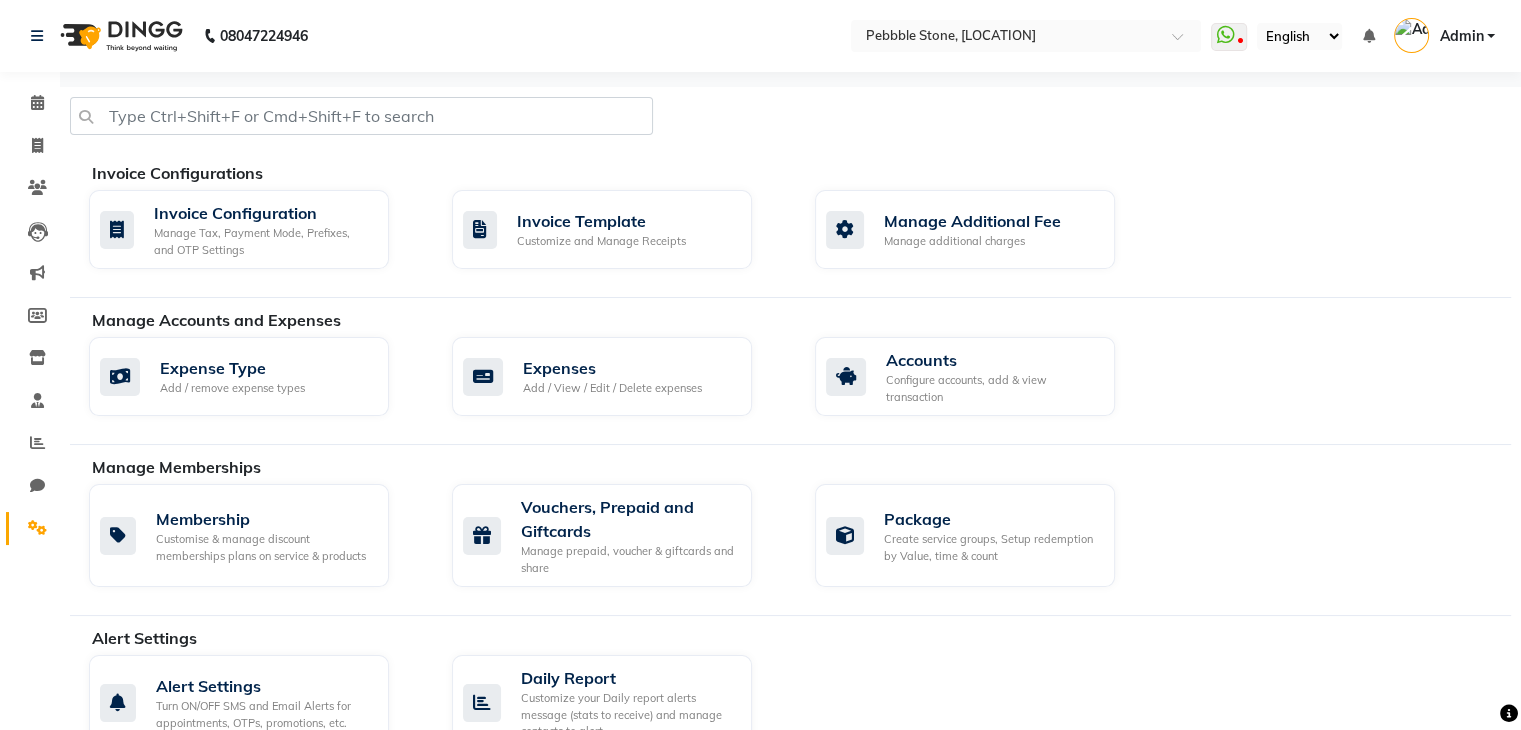 scroll, scrollTop: 638, scrollLeft: 0, axis: vertical 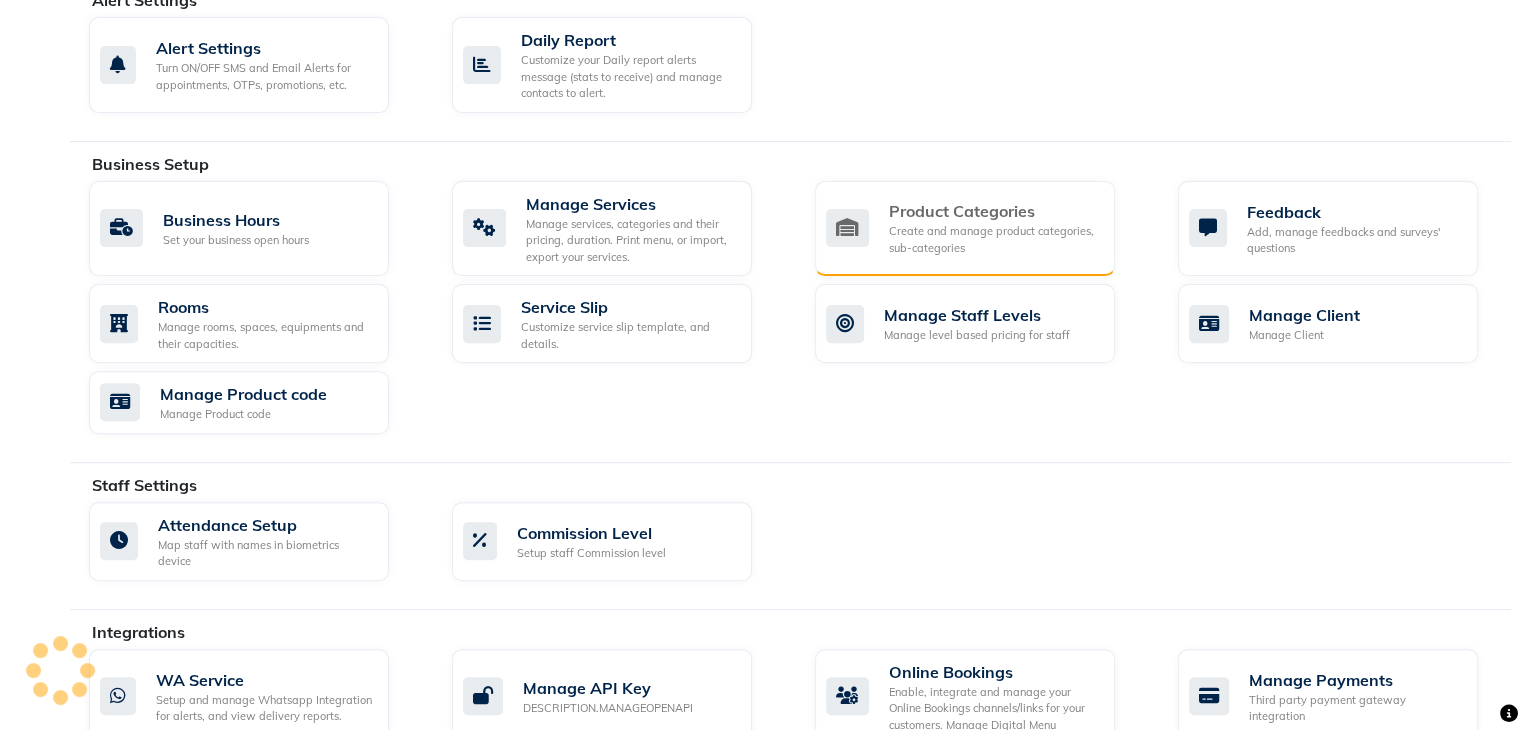 click on "Create and manage product categories, sub-categories" 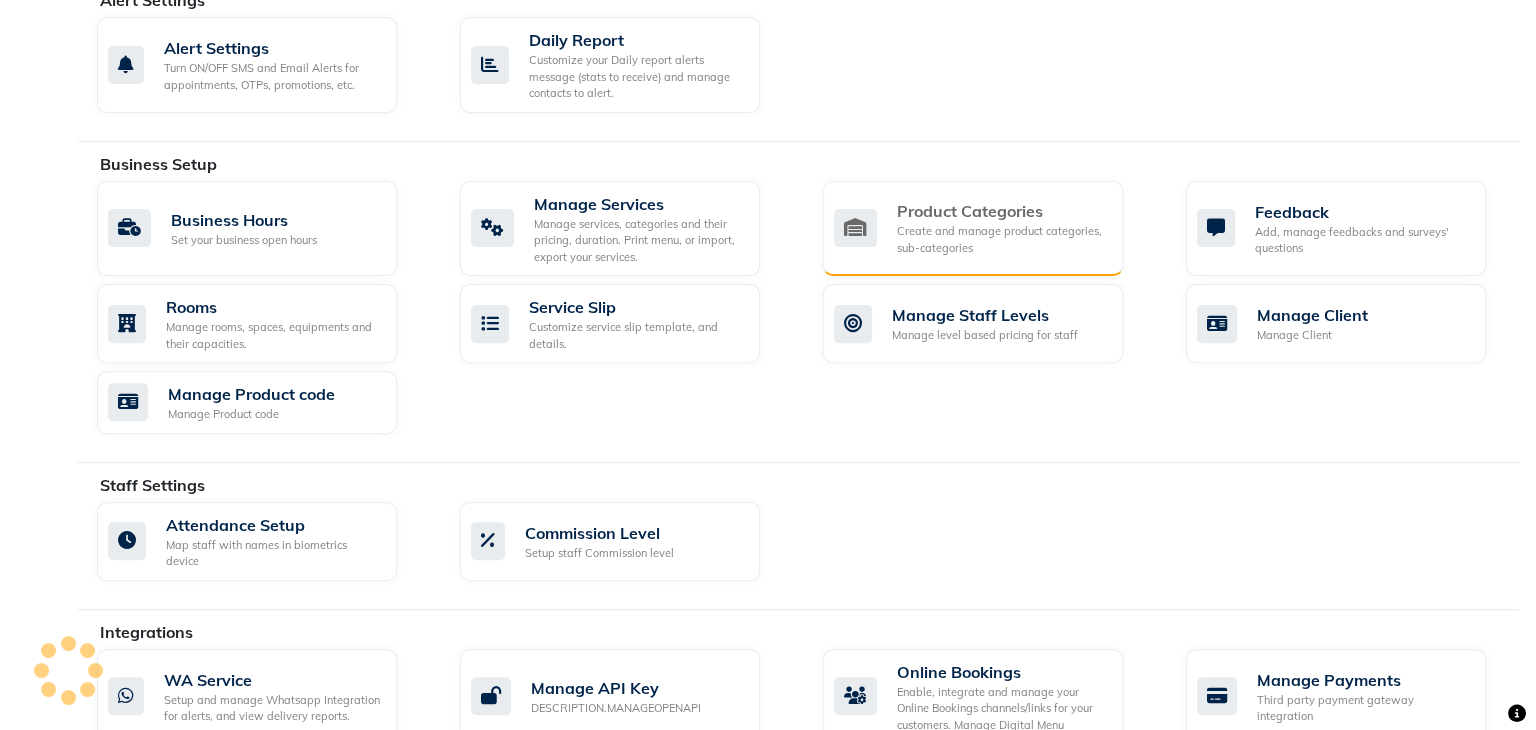 scroll, scrollTop: 0, scrollLeft: 0, axis: both 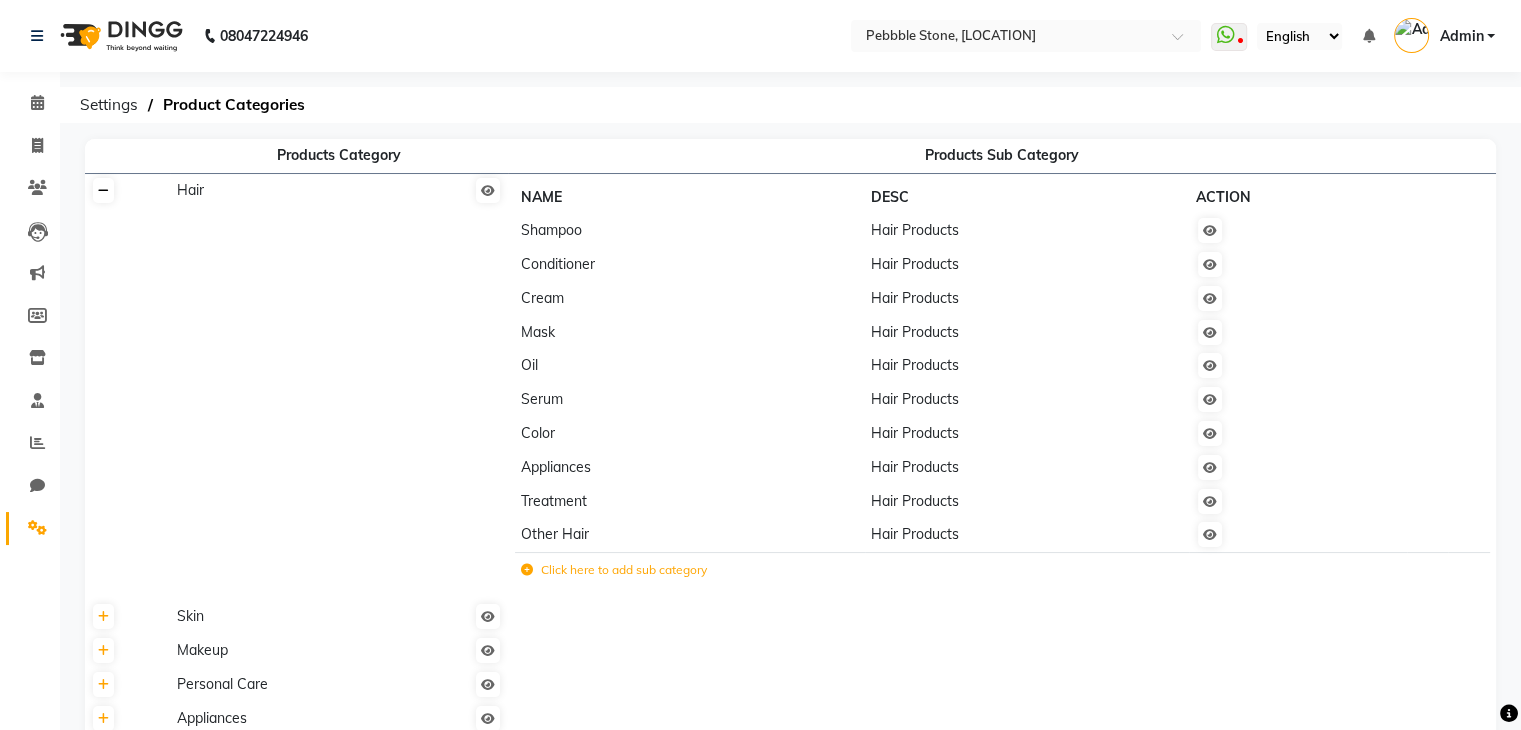 click 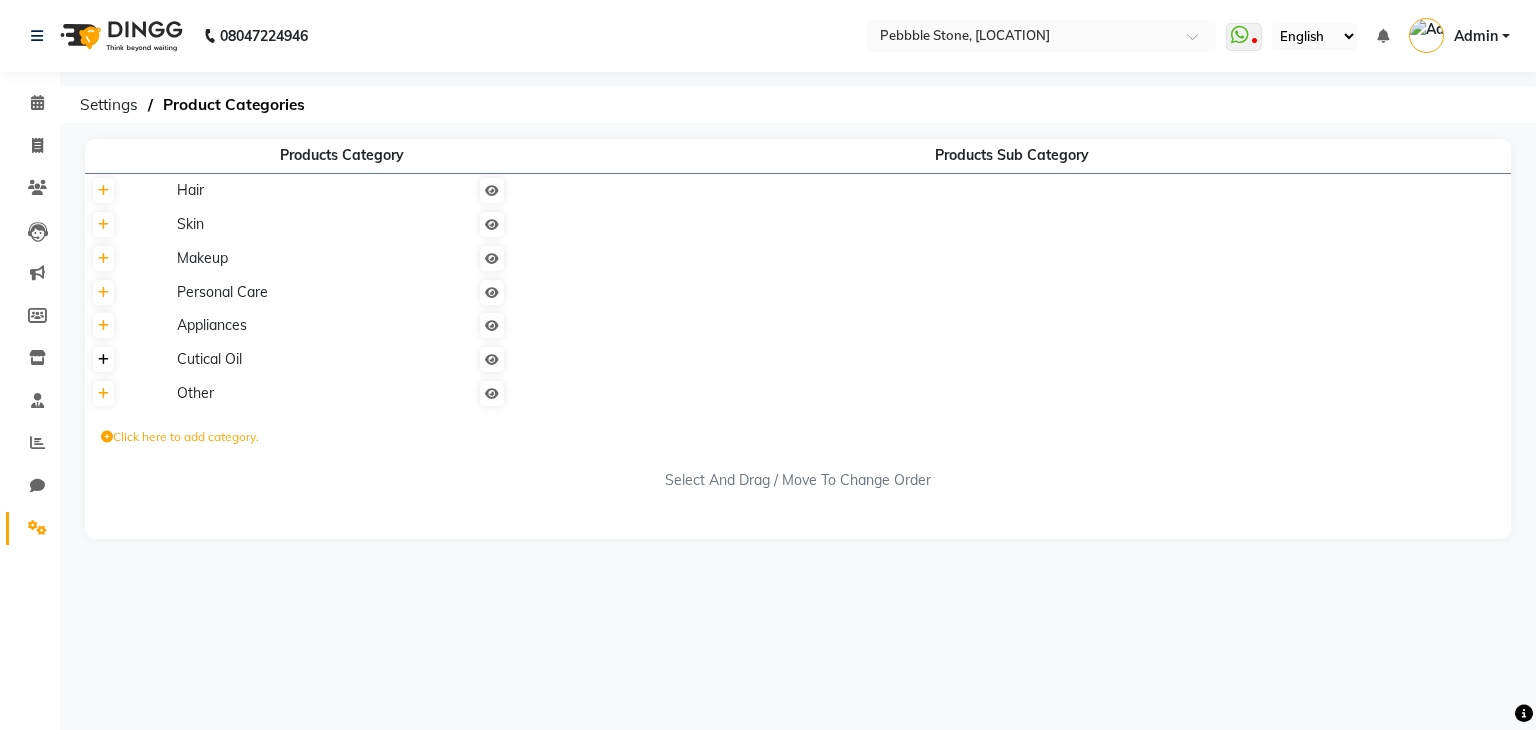 click 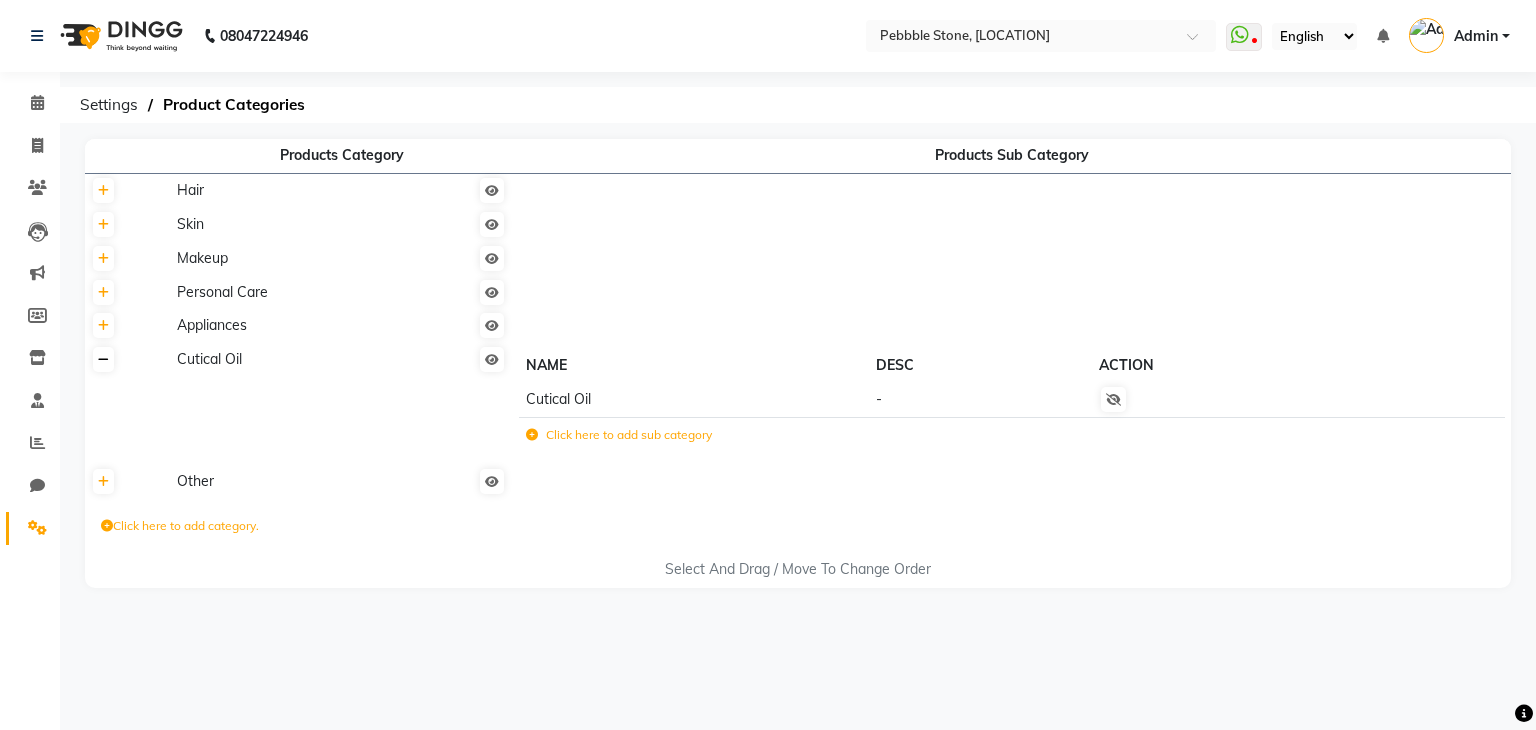 click 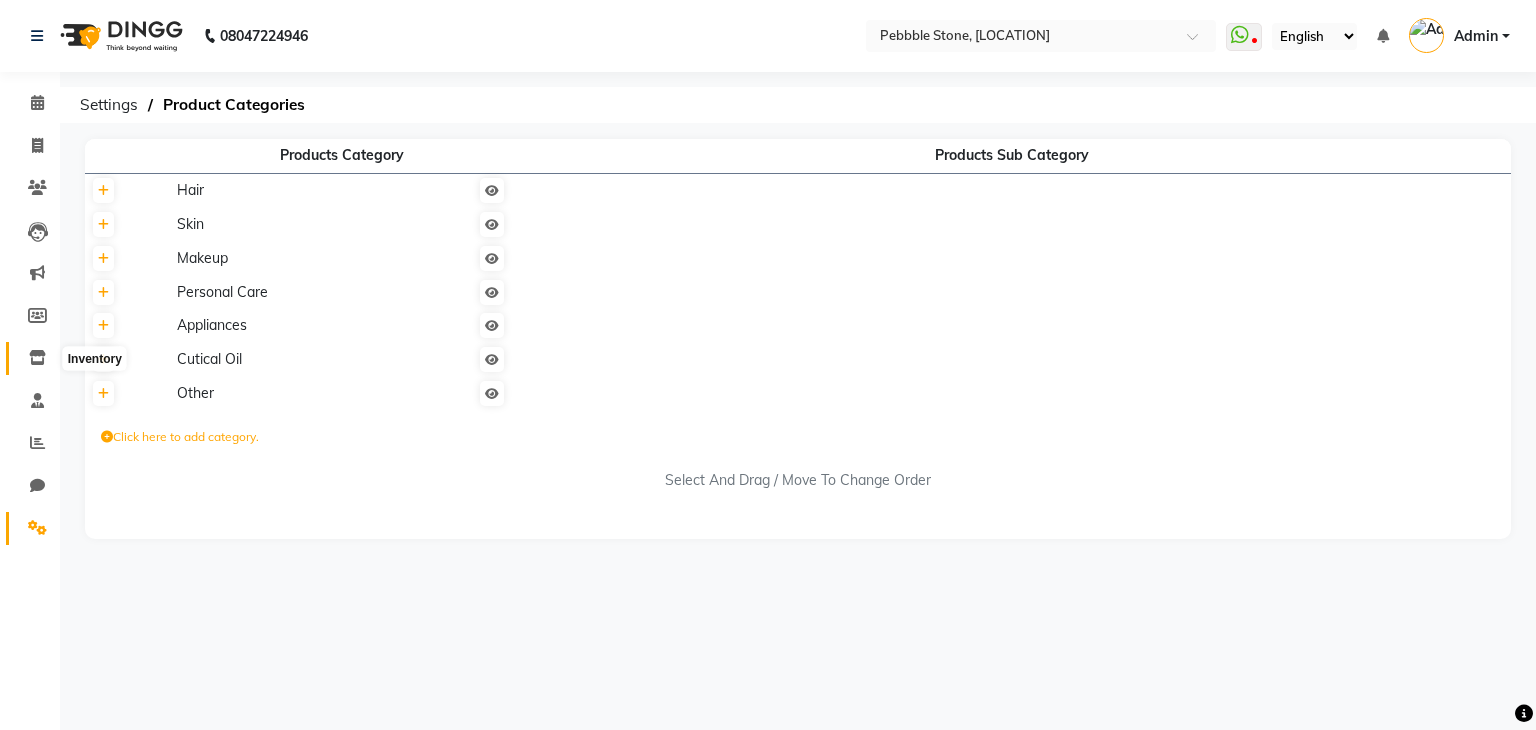click 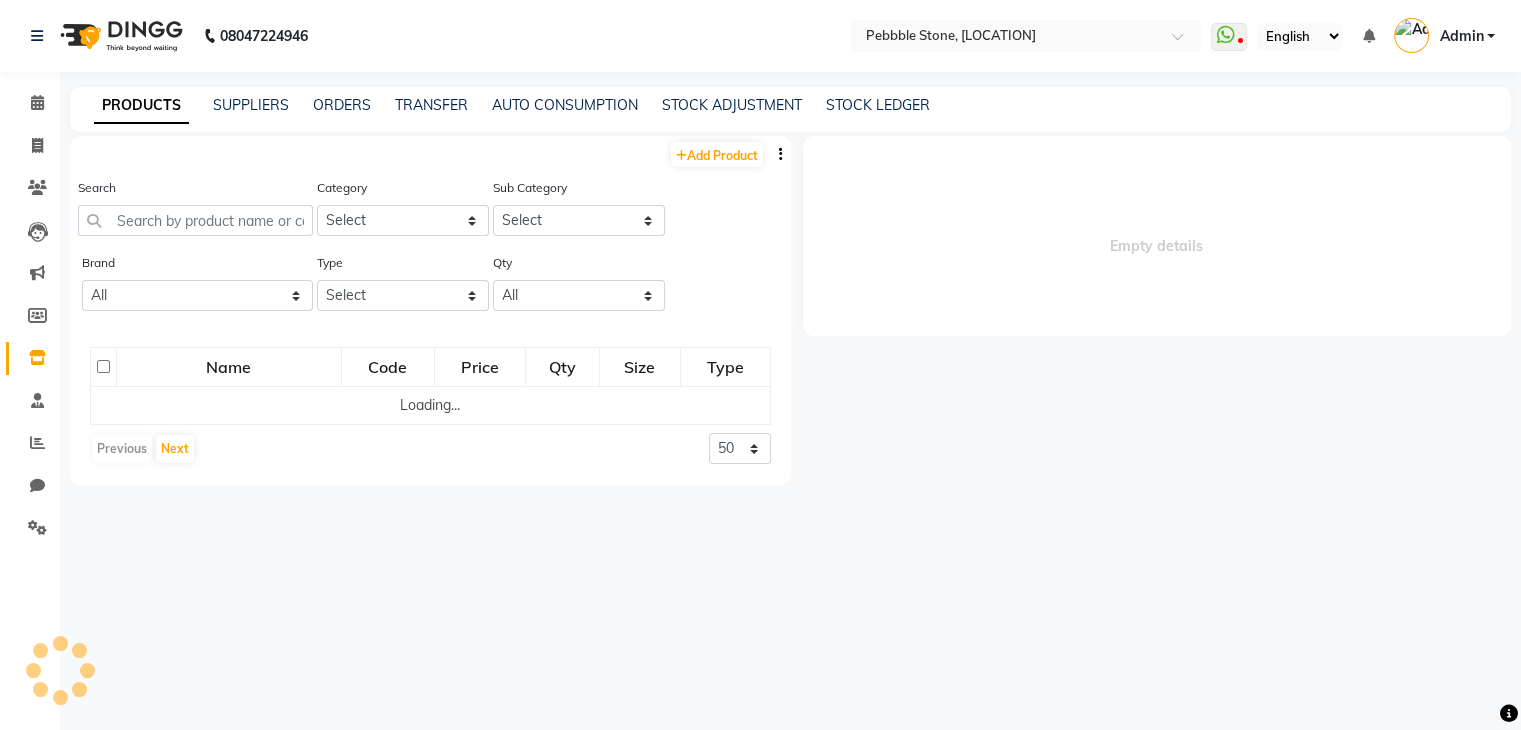 select 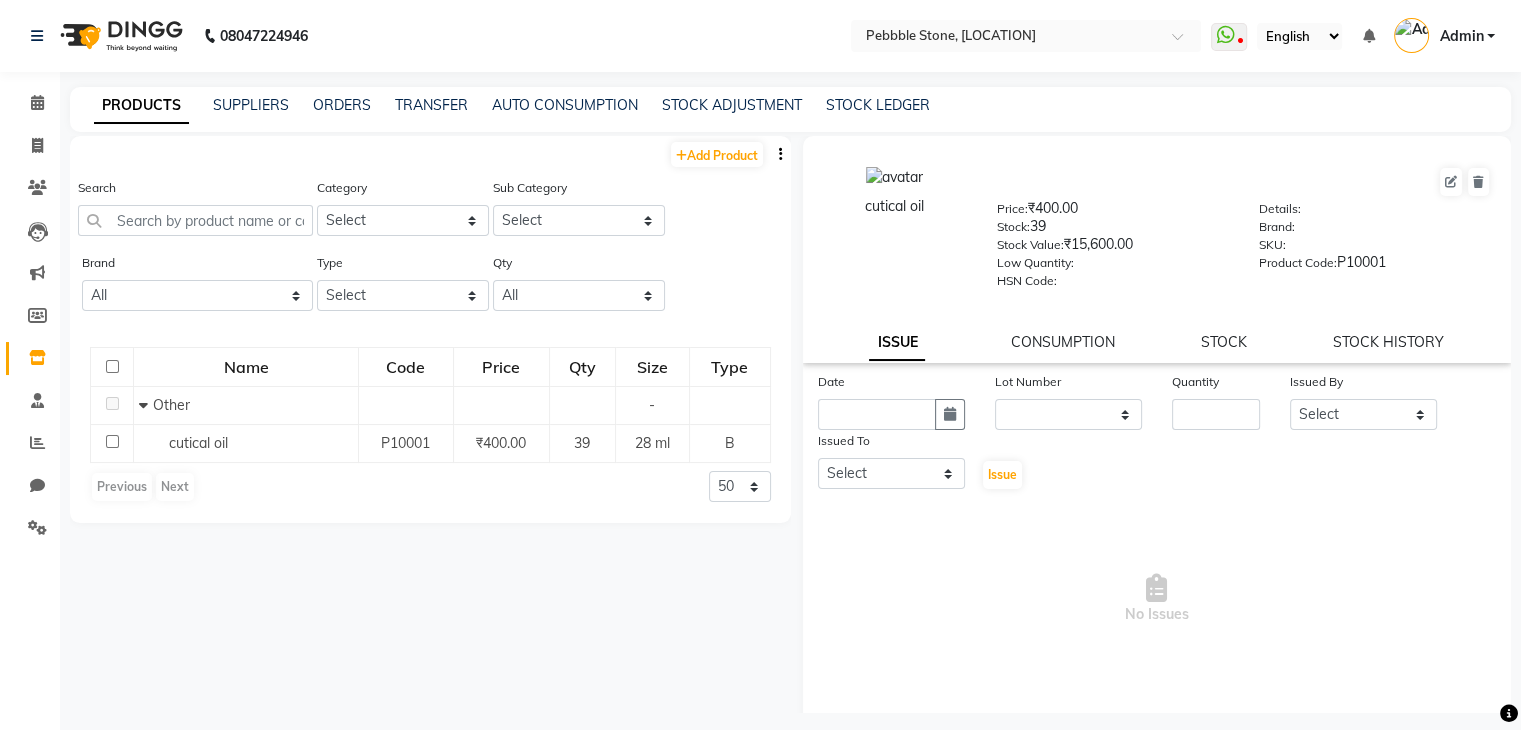 click 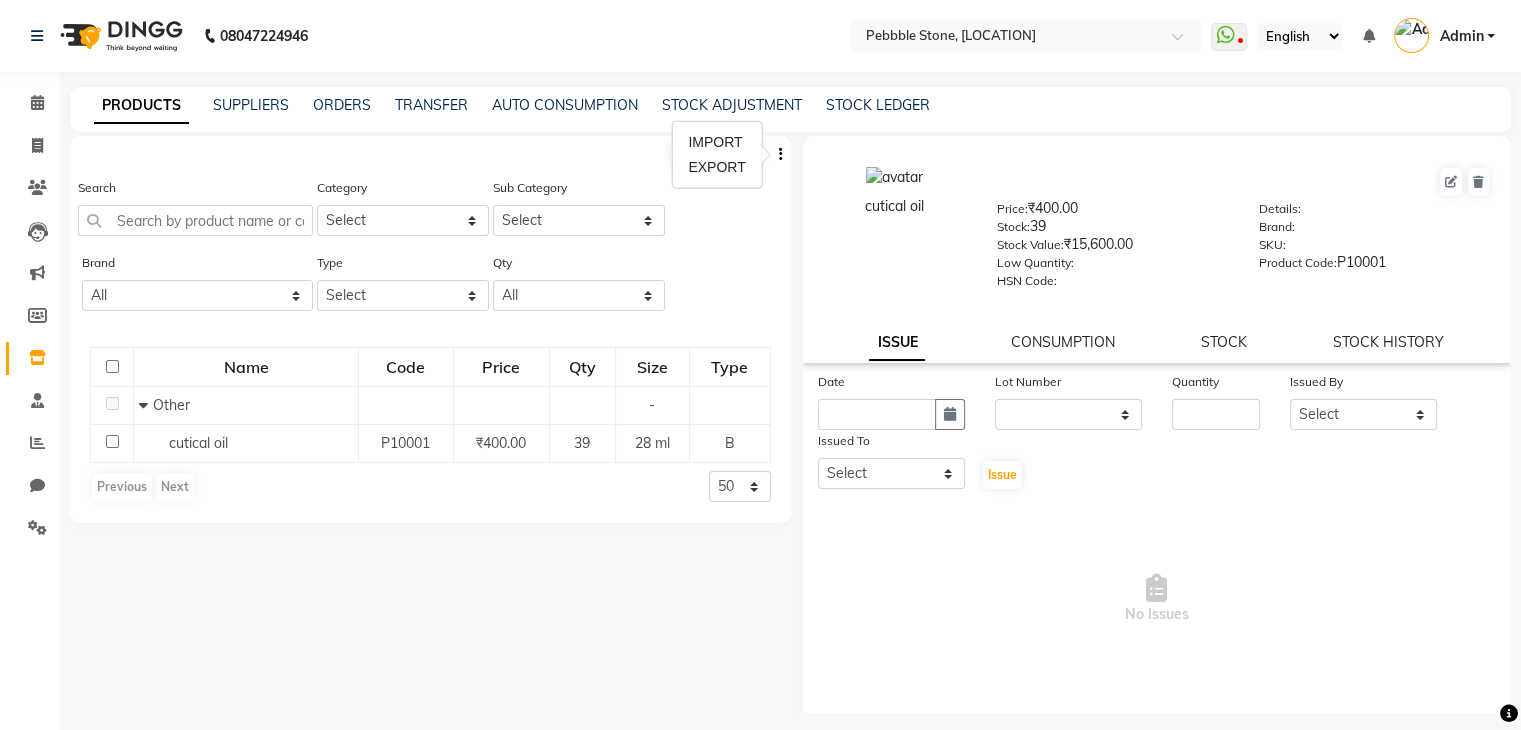 click 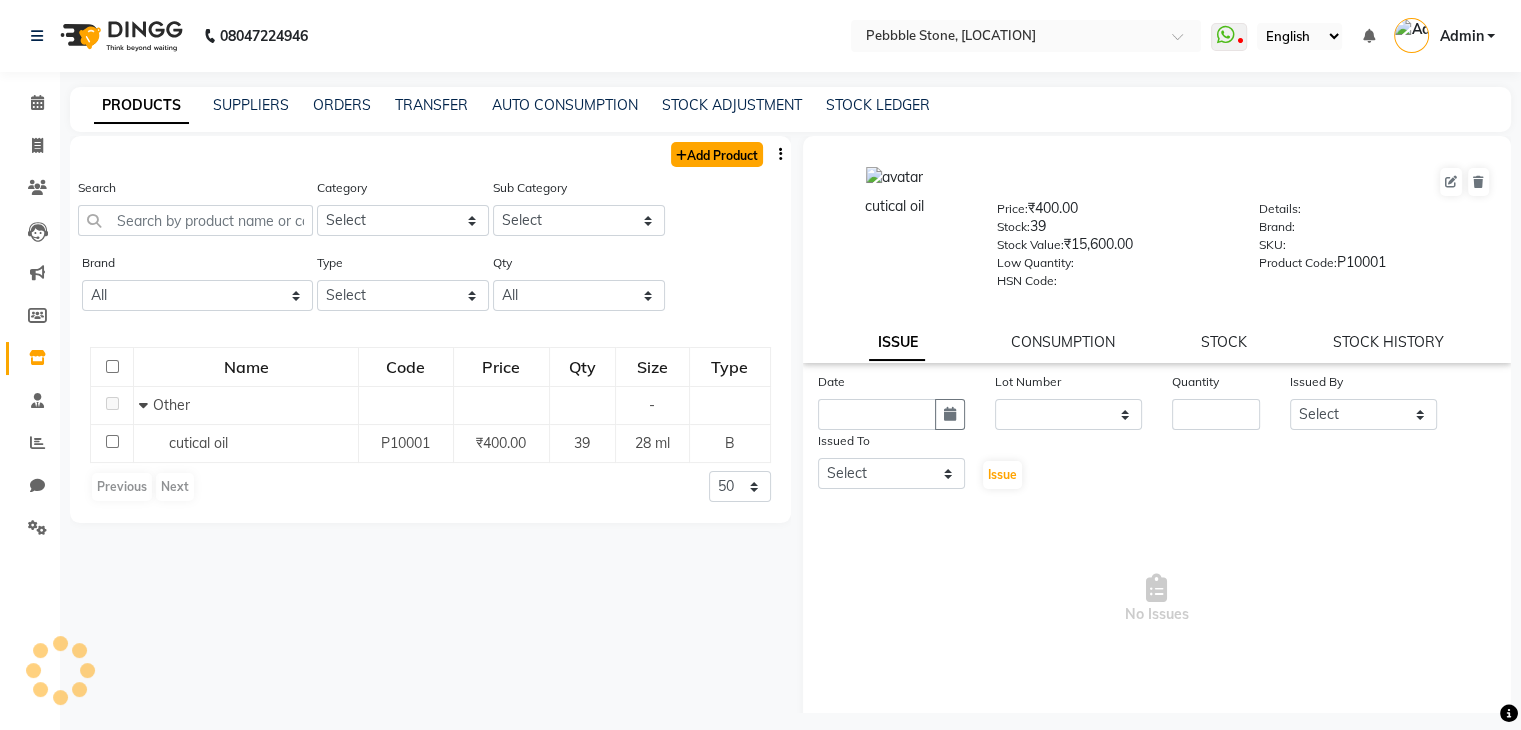 click on "Add Product" 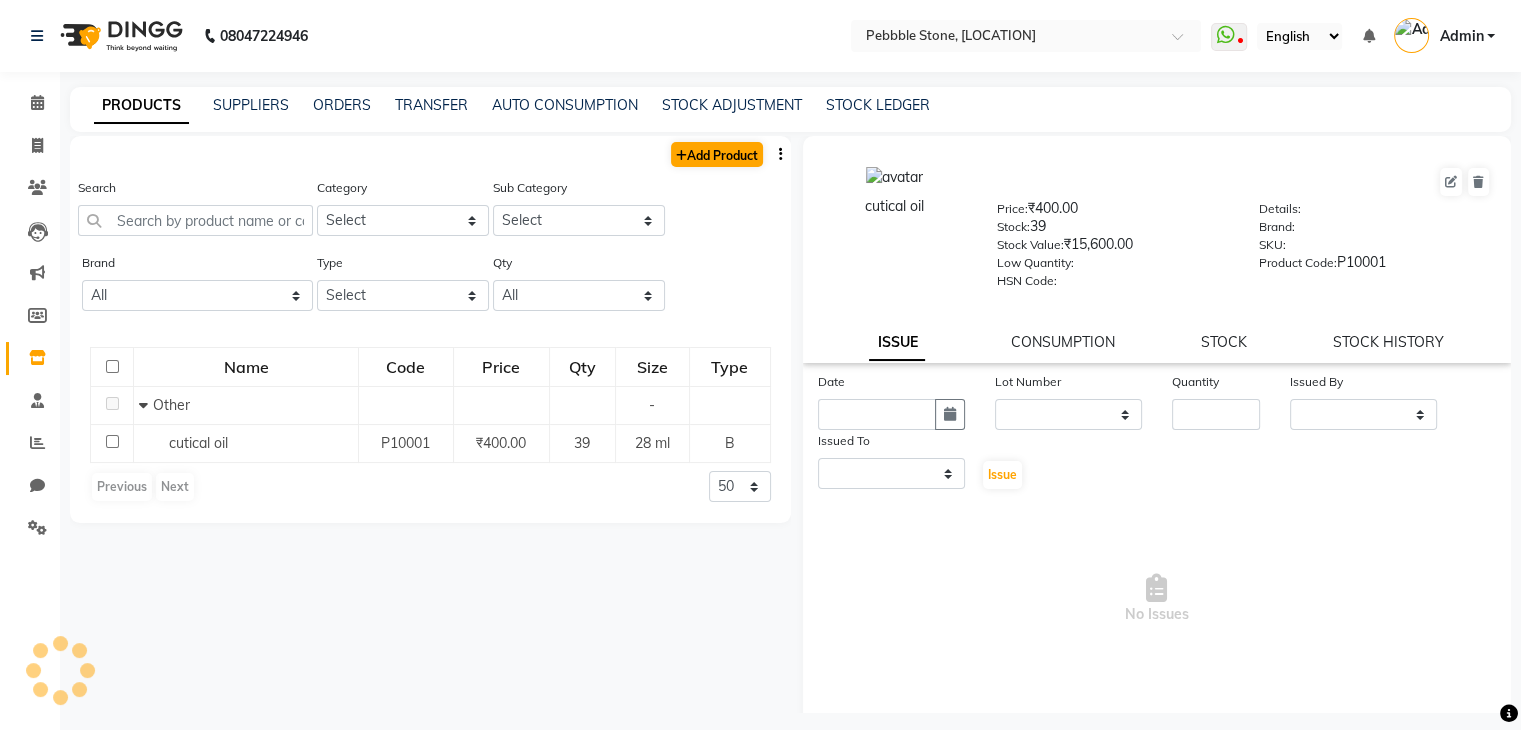 select on "true" 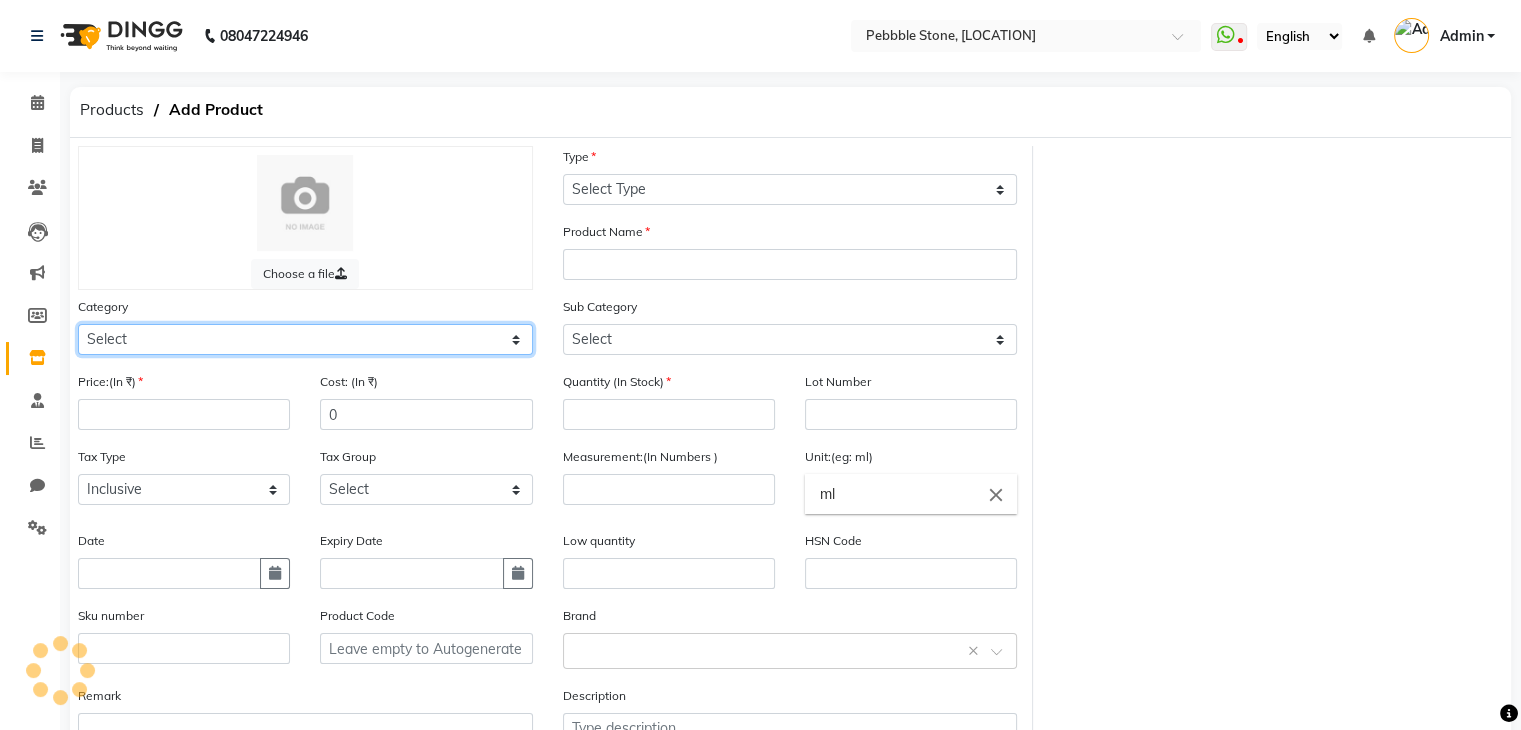 click on "Select Hair Skin Makeup Personal Care Appliances cutical oil Other" 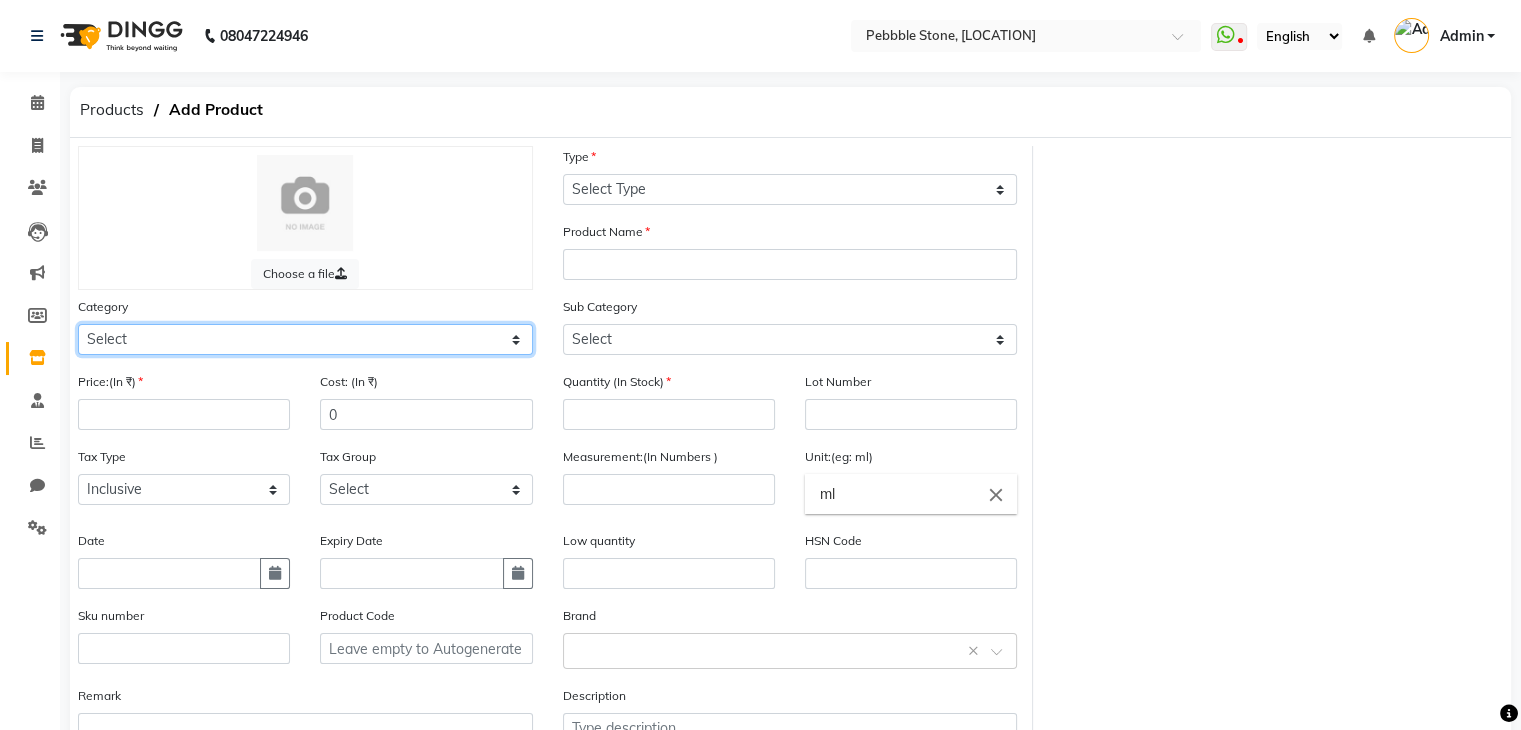 select on "[PHONE]" 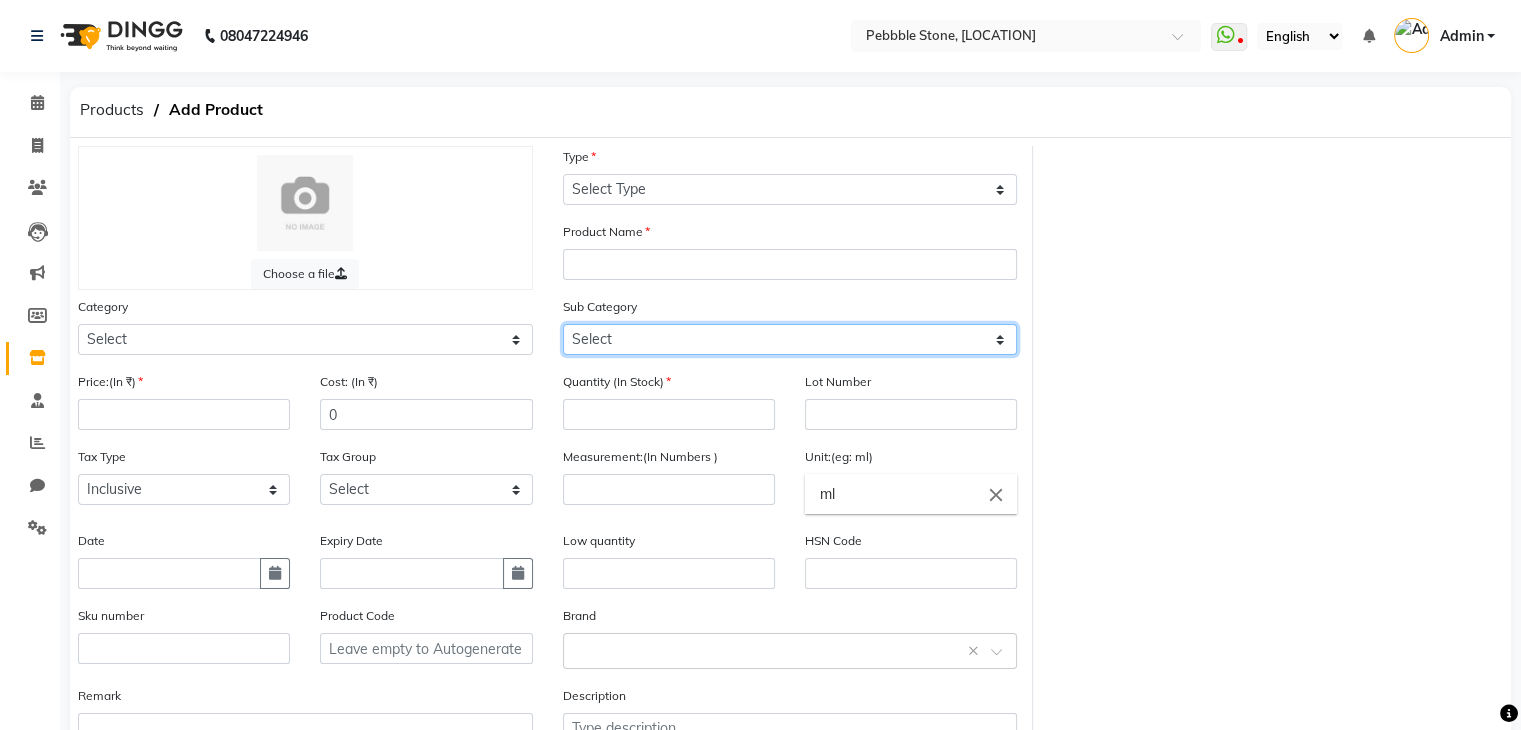 click on "Select" 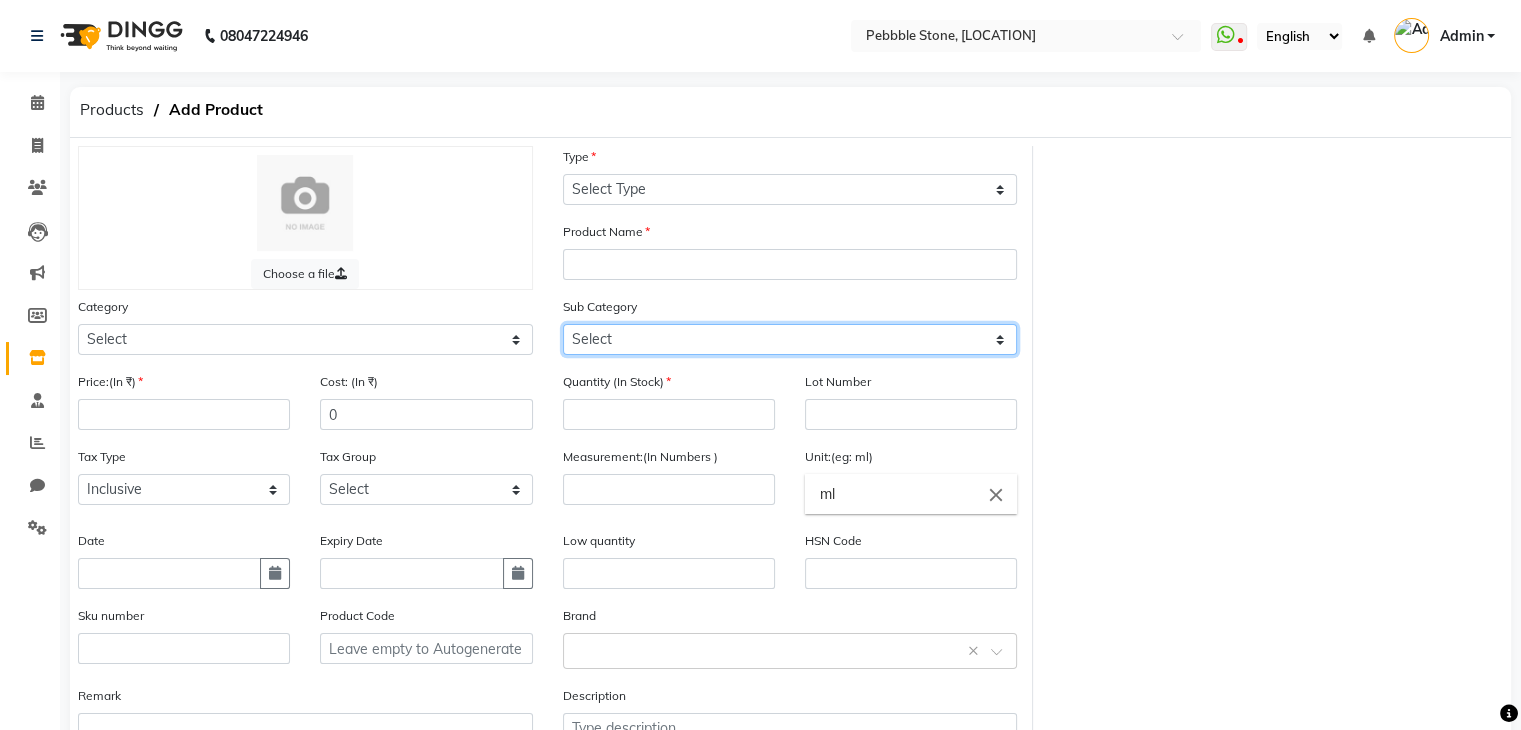 click on "Select" 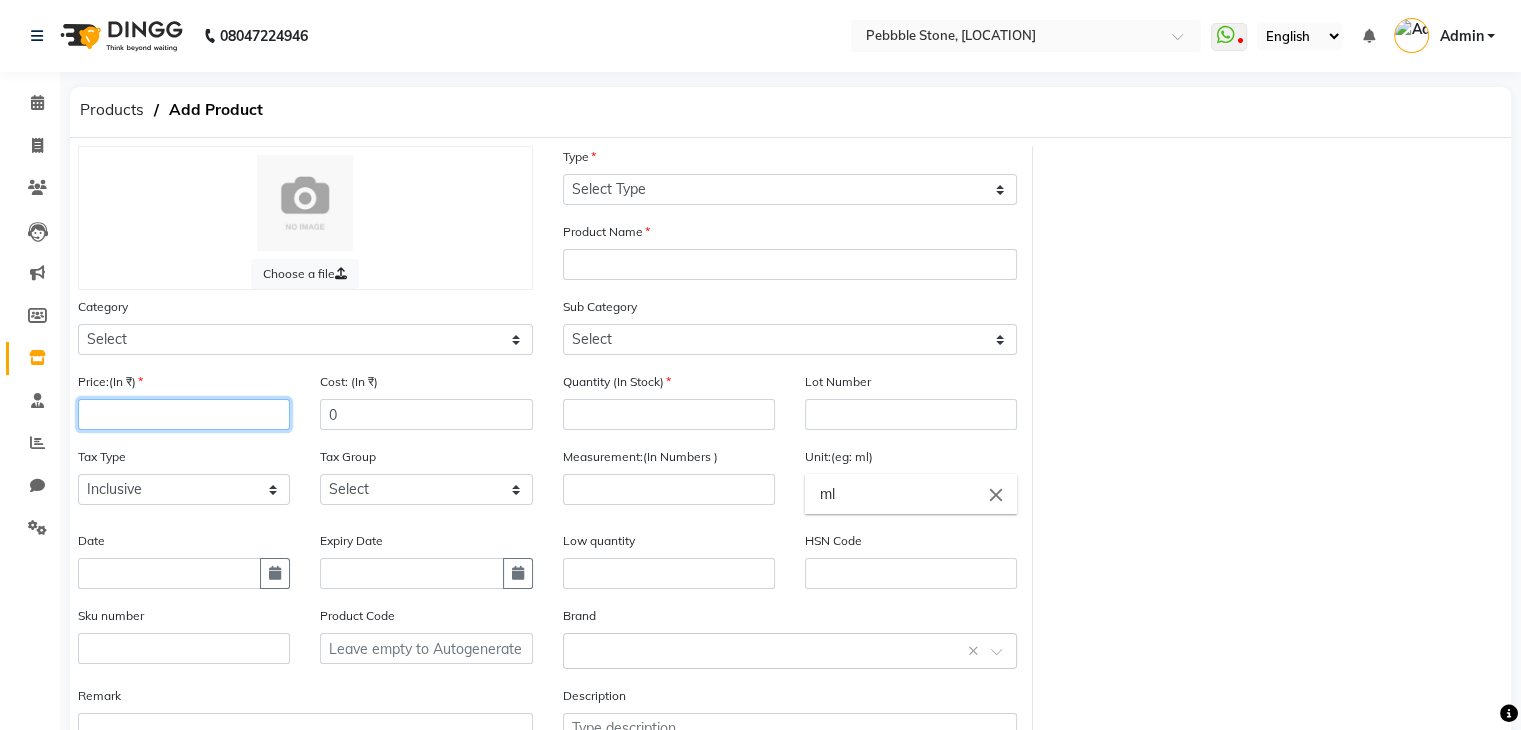 click 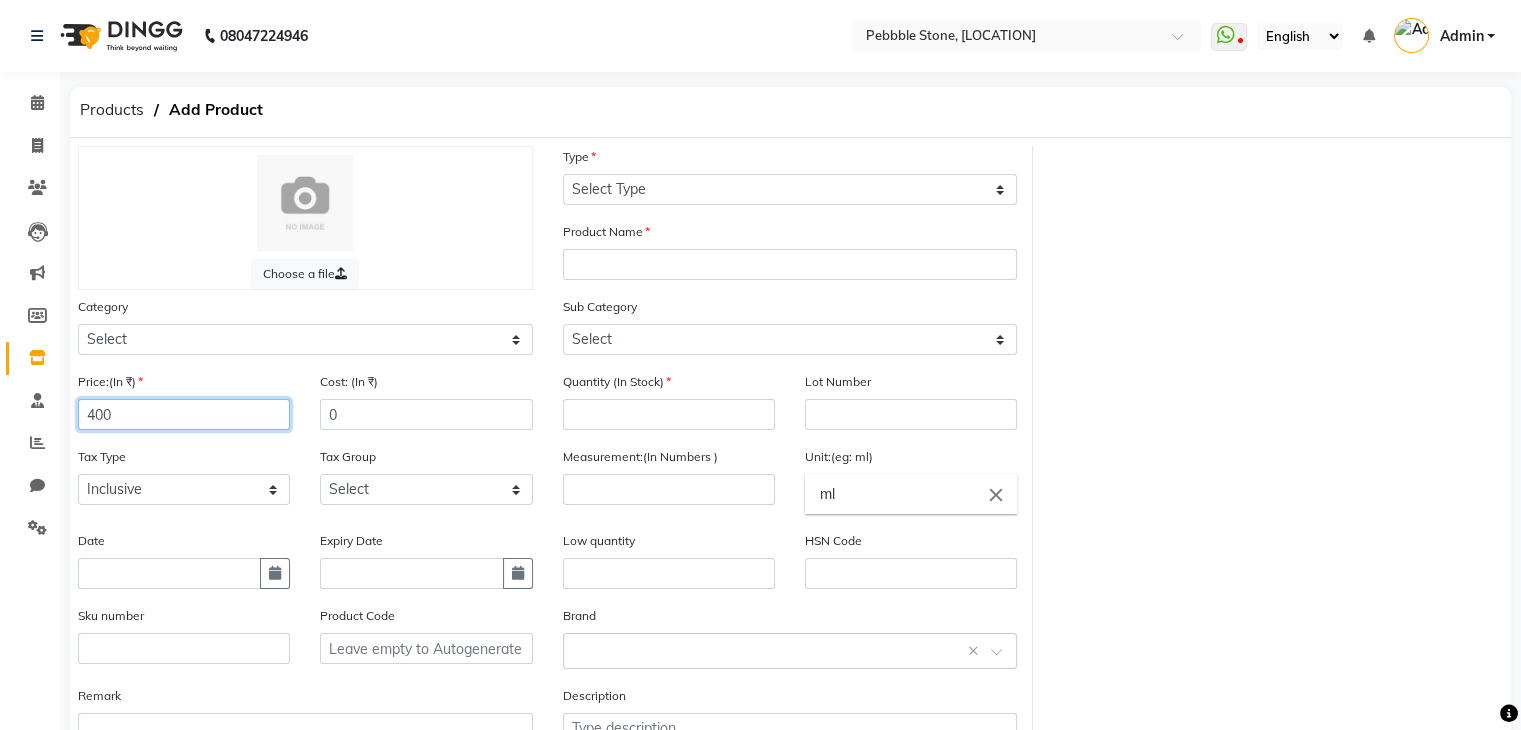 type on "400" 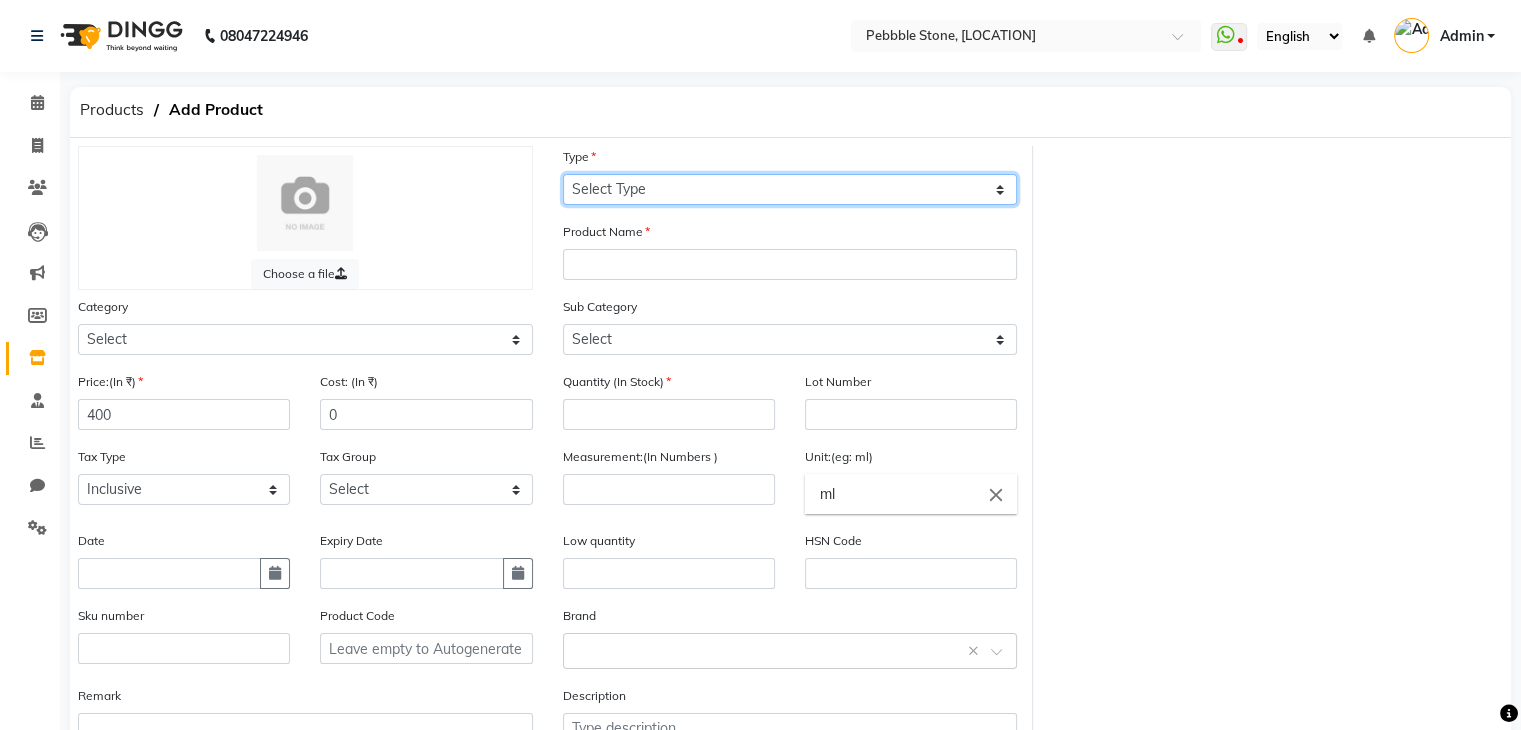 click on "Select Type Both Retail Consumable" 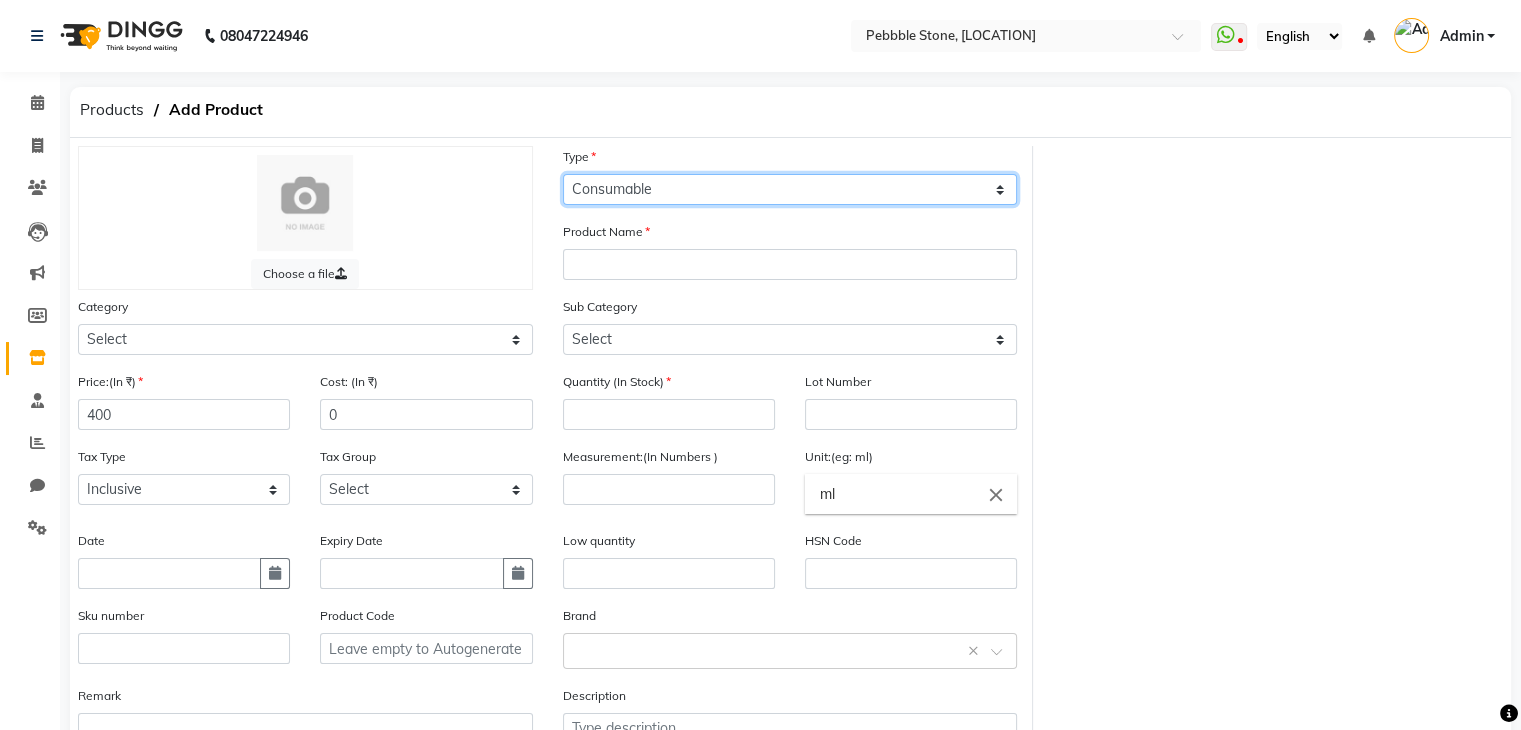 click on "Select Type Both Retail Consumable" 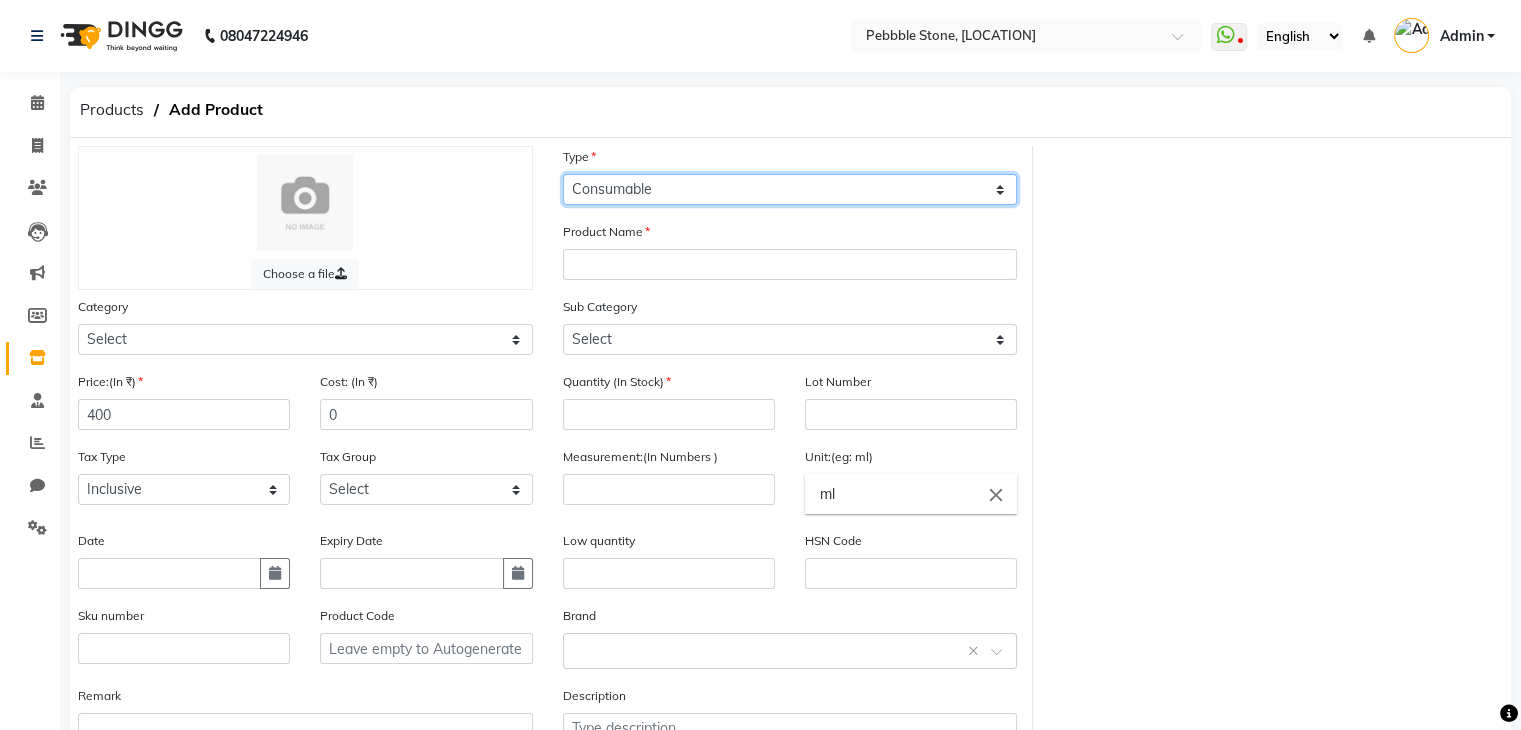 click on "Select Type Both Retail Consumable" 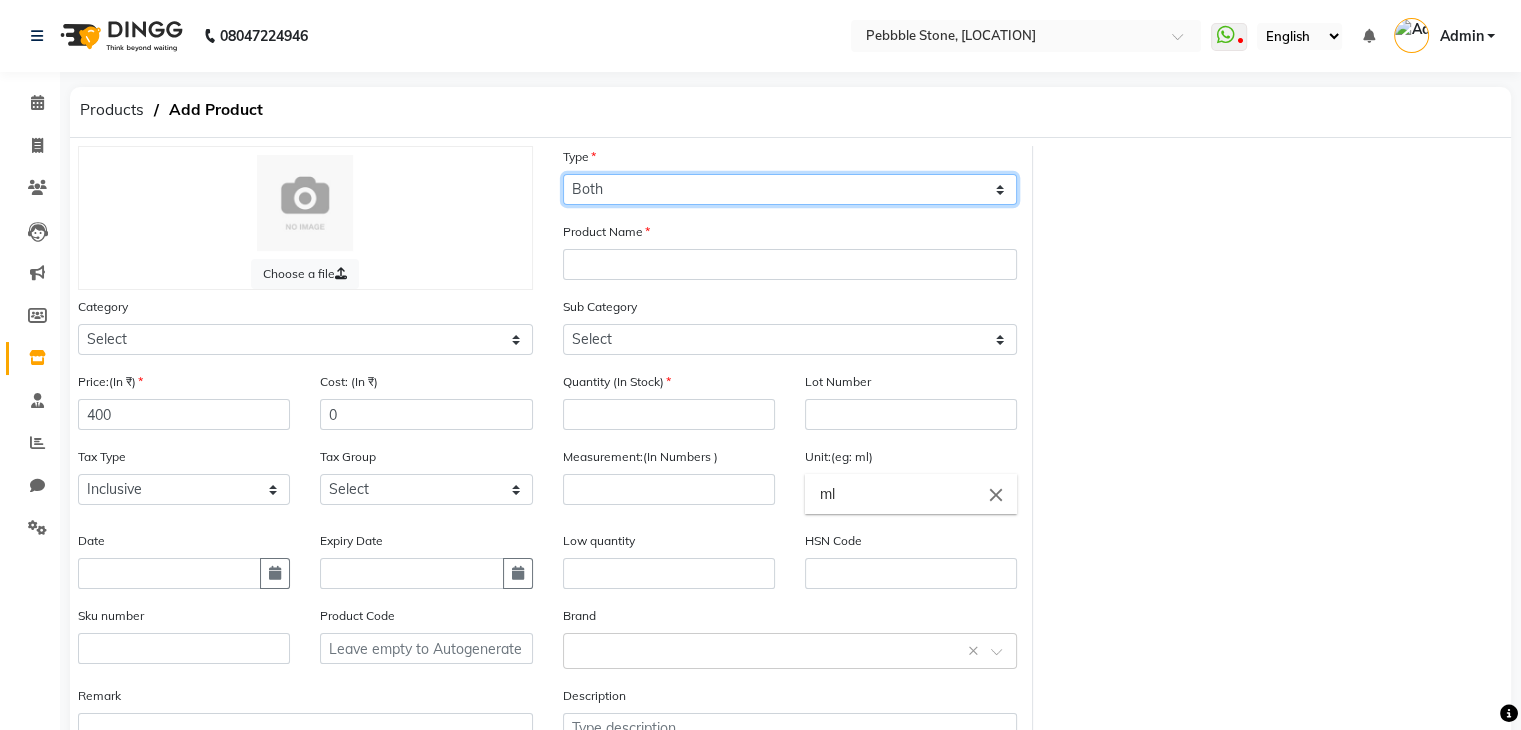 click on "Select Type Both Retail Consumable" 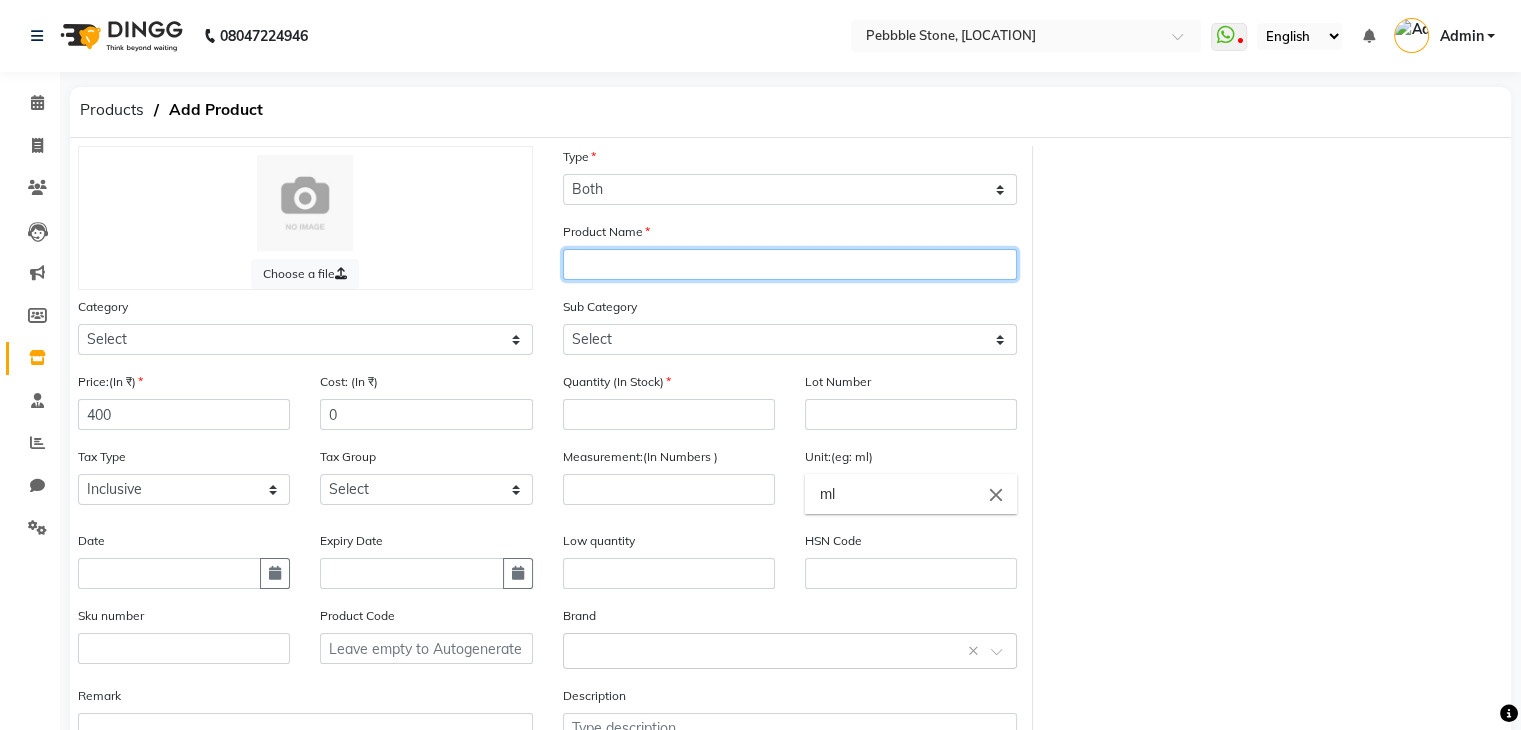 click 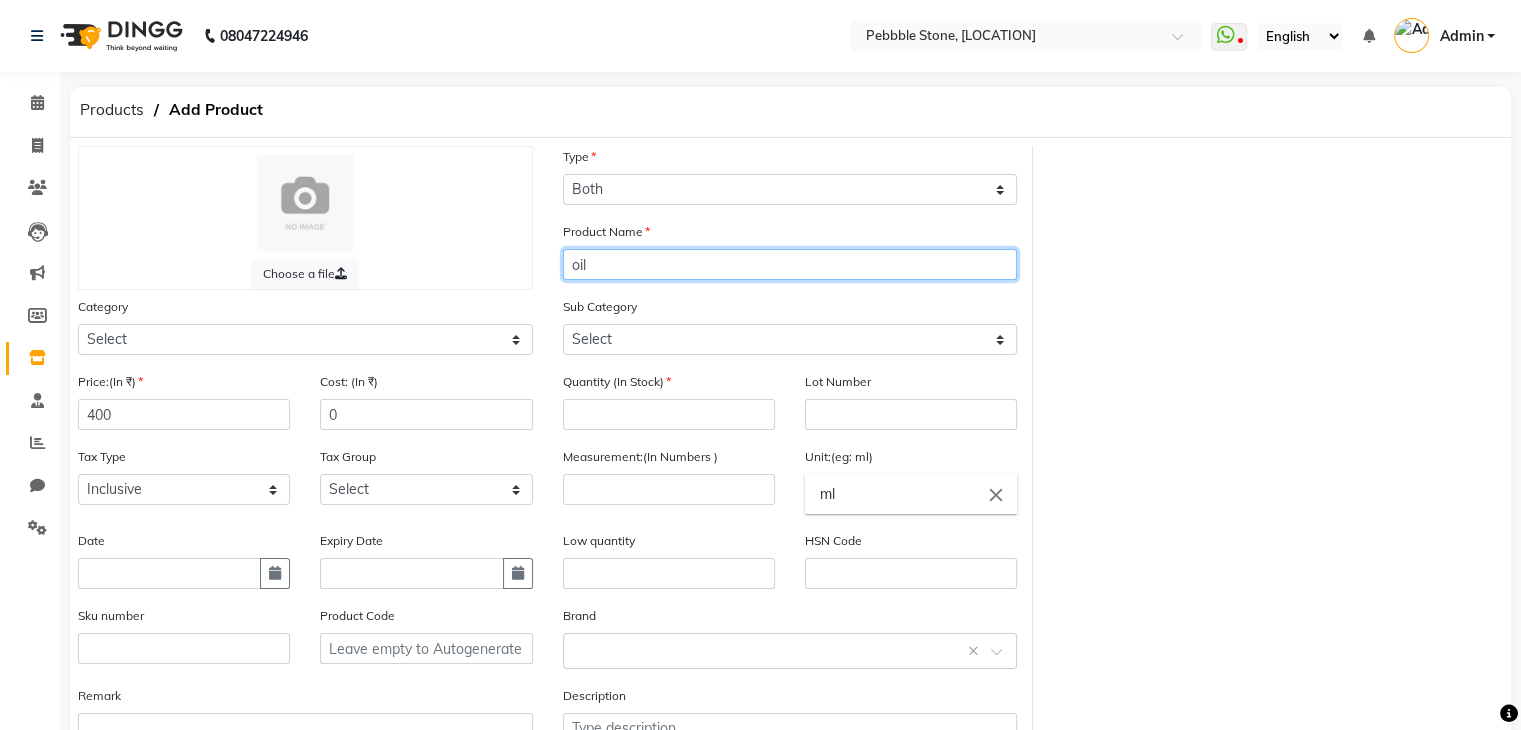 type on "oil" 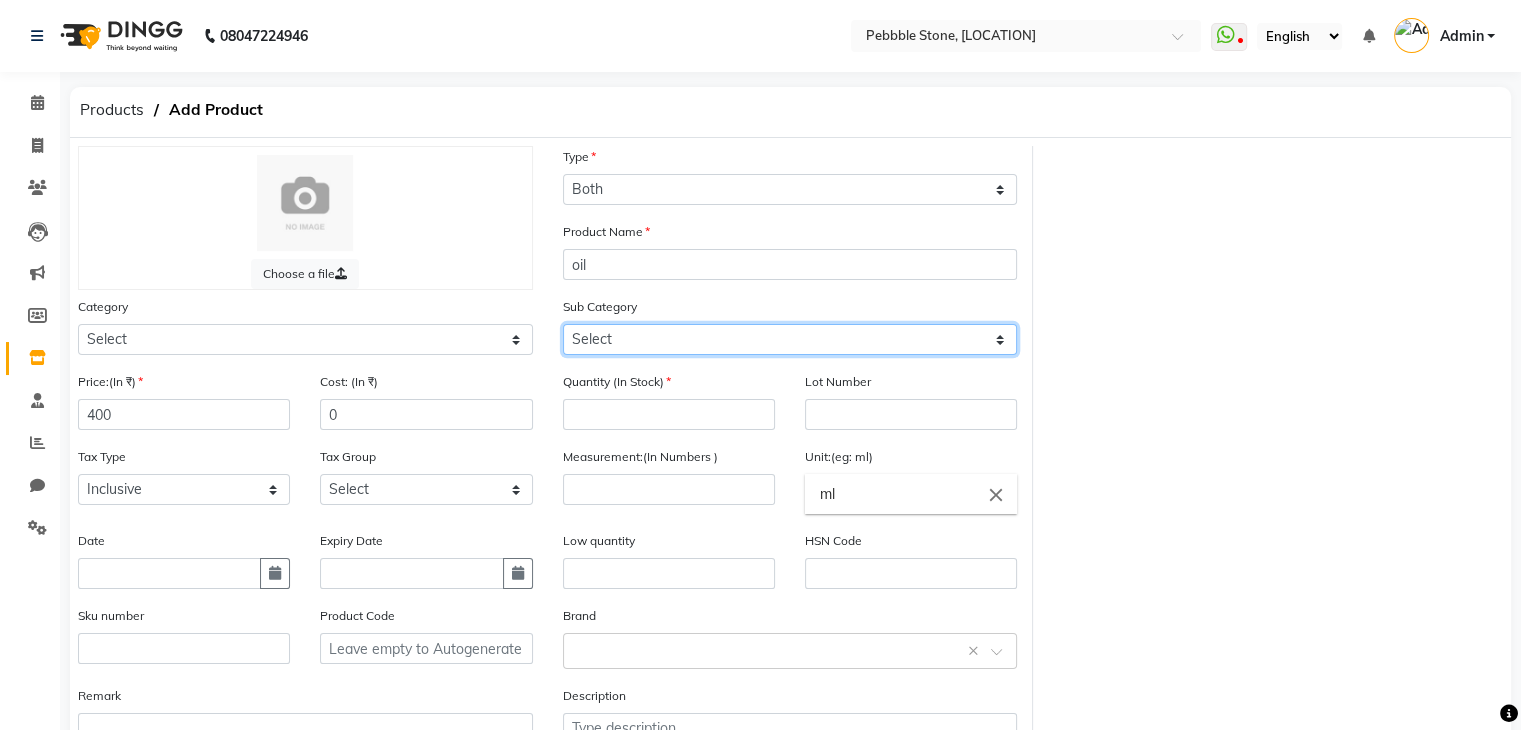 click on "Select" 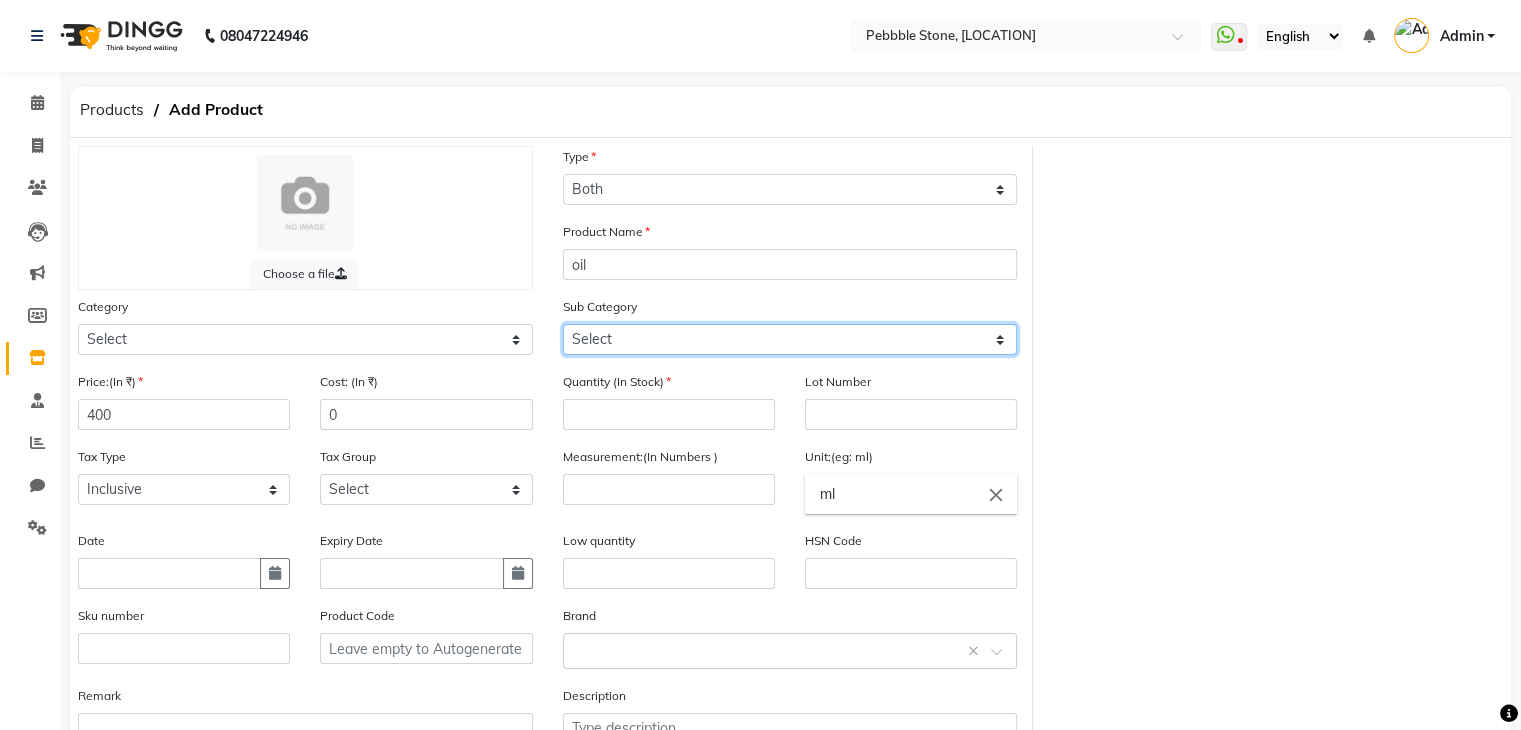 click on "Select" 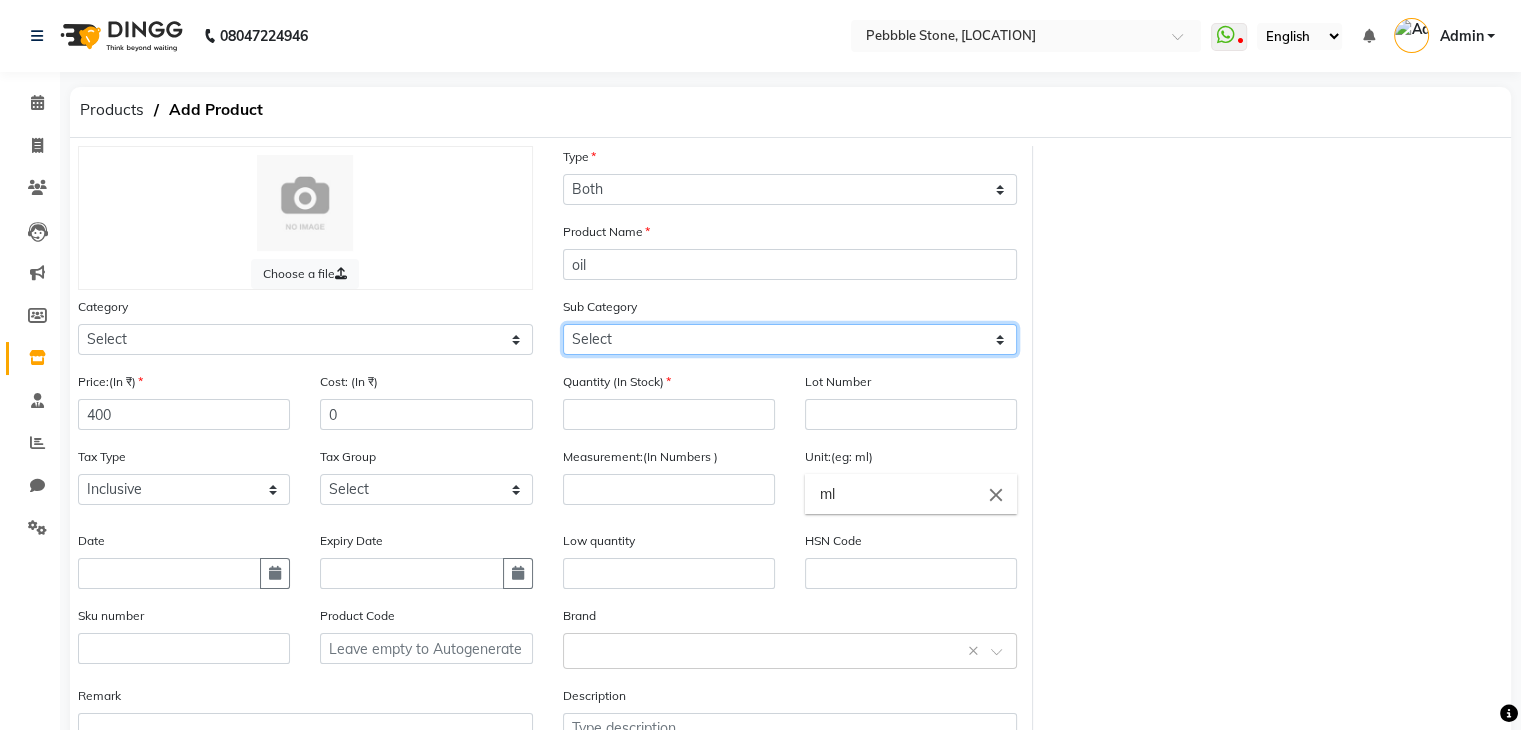 click on "Select" 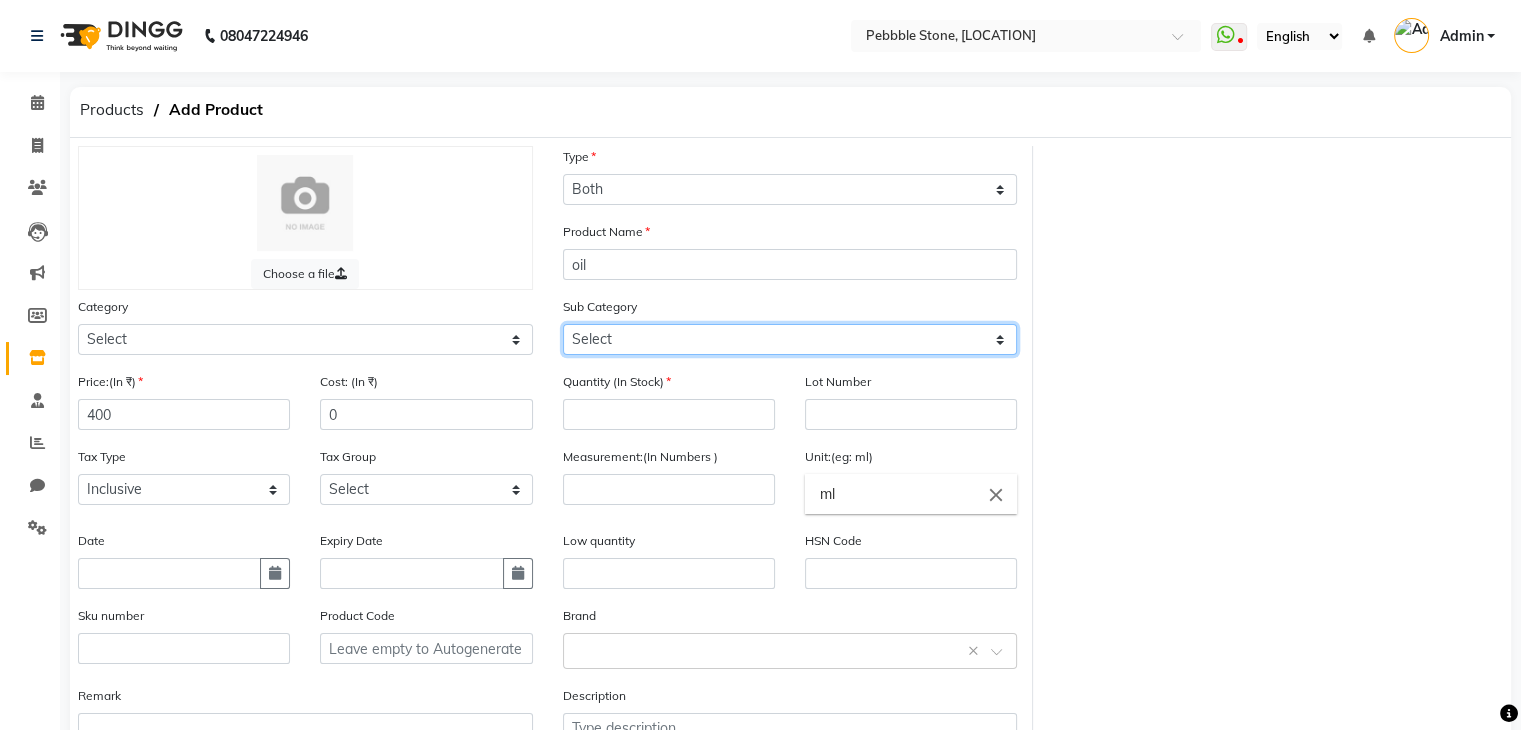 click on "Select" 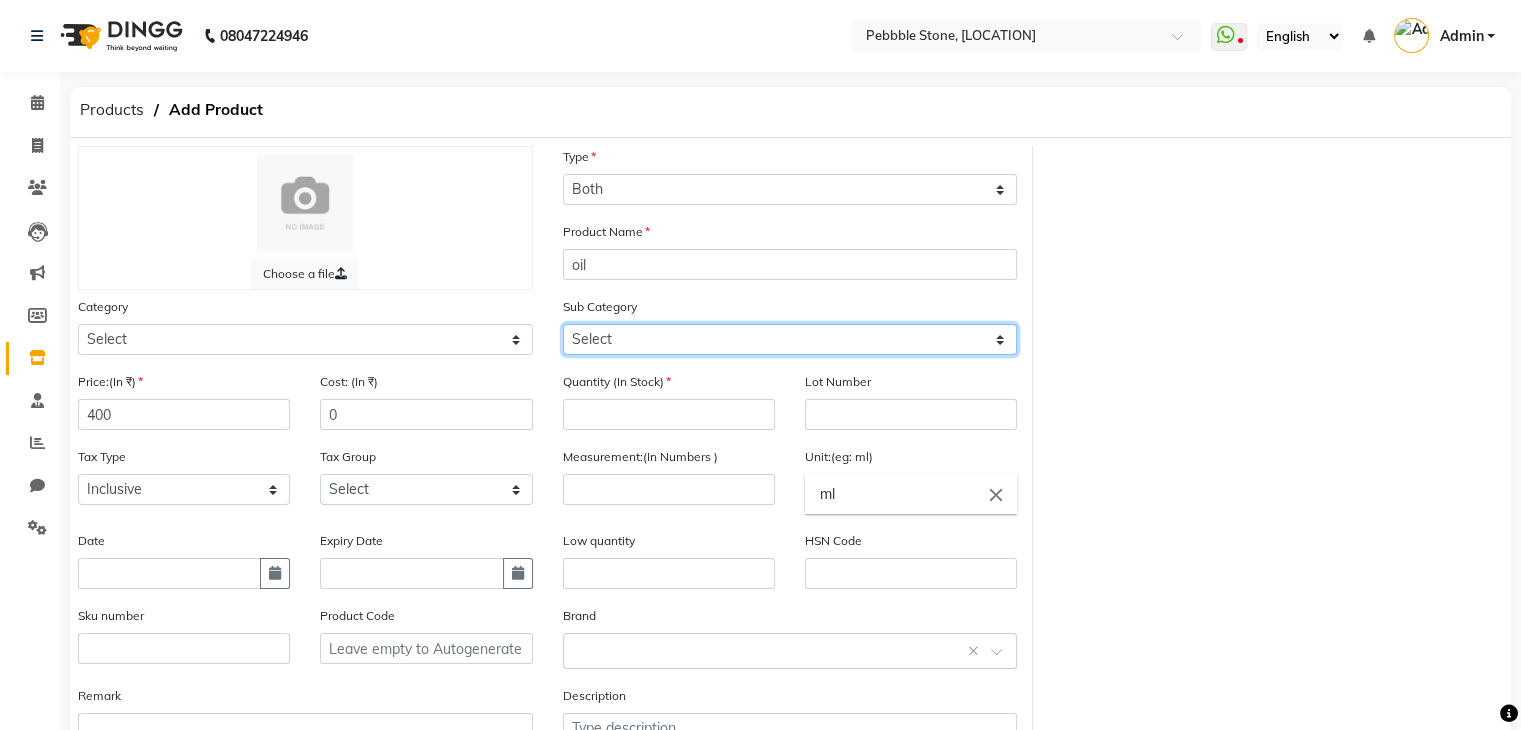click on "Select" 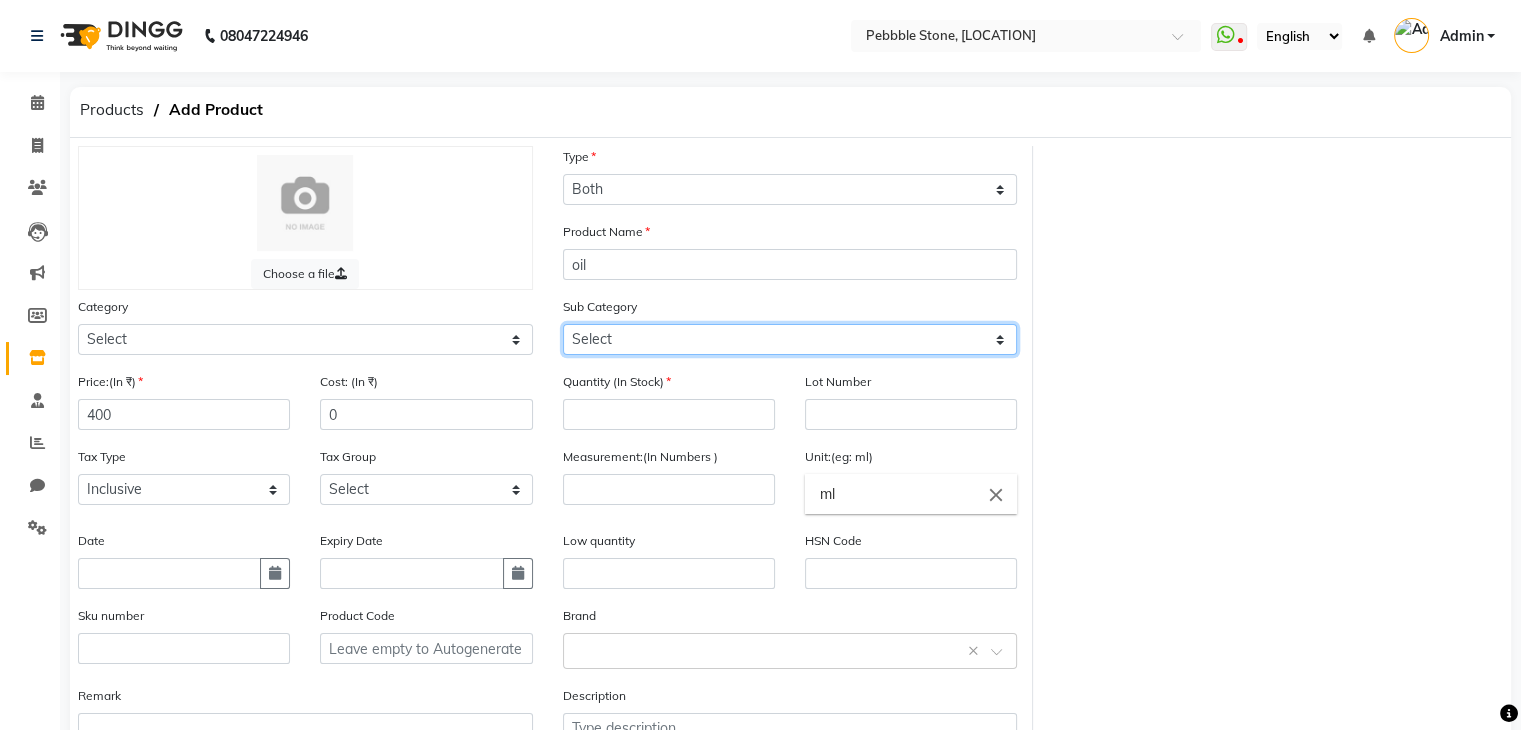 click on "Select" 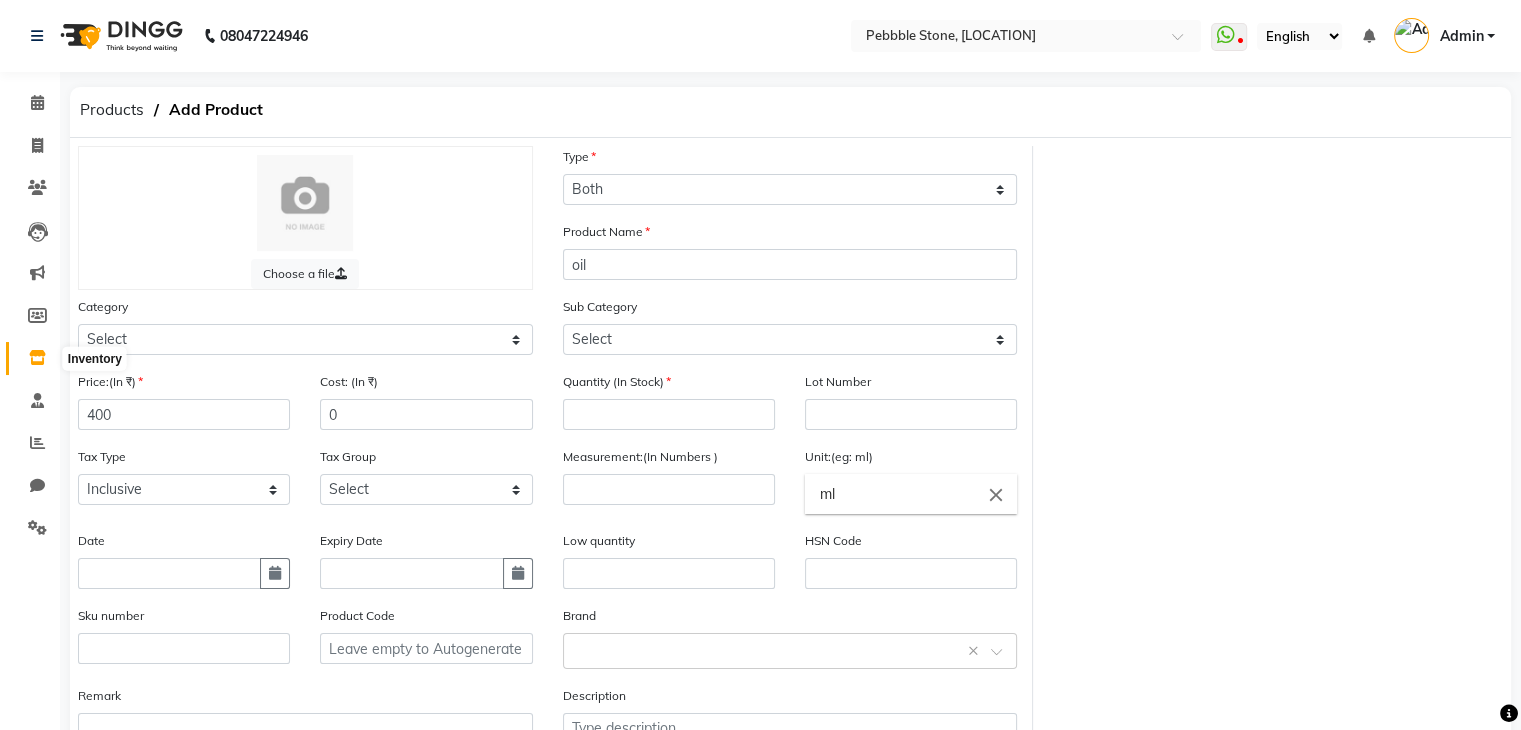 click 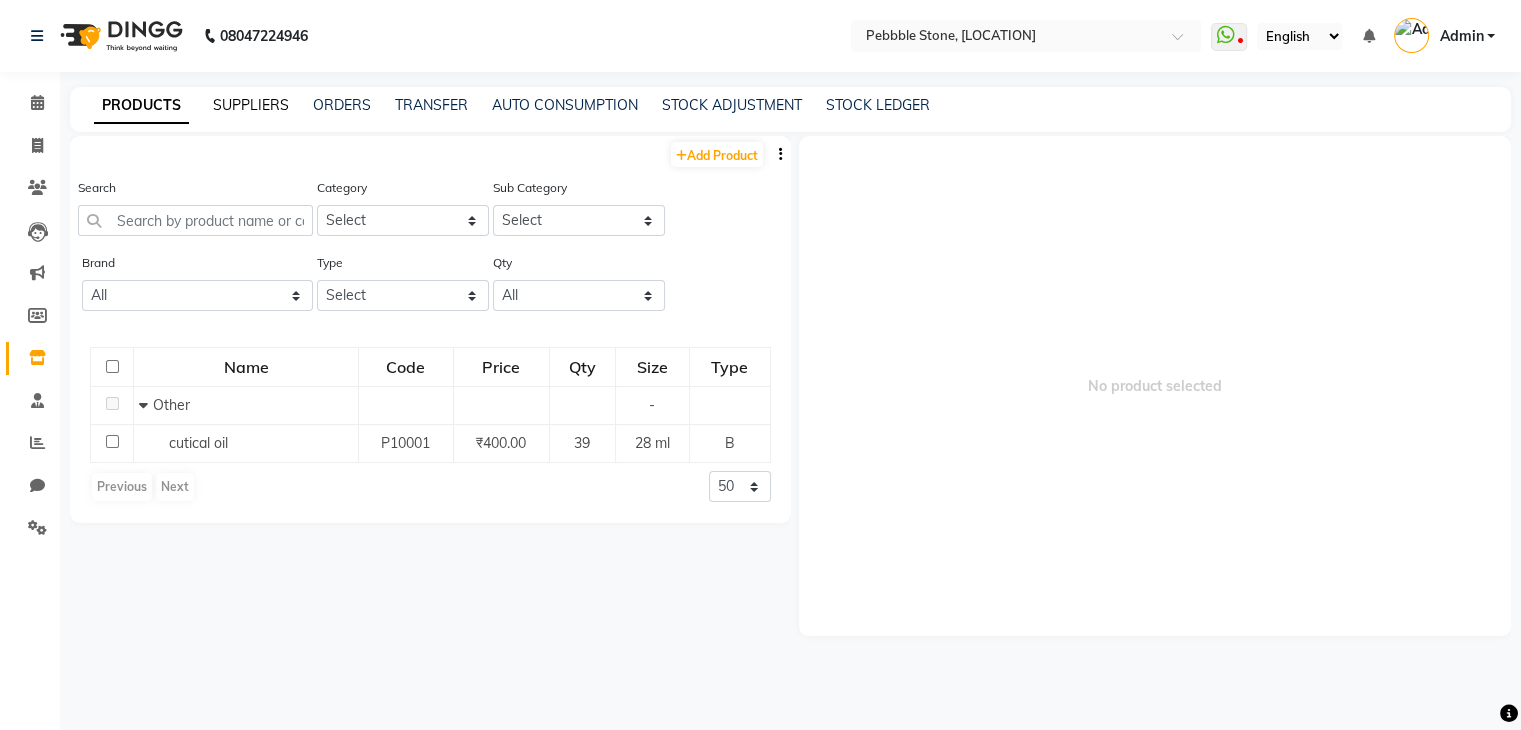 click on "SUPPLIERS" 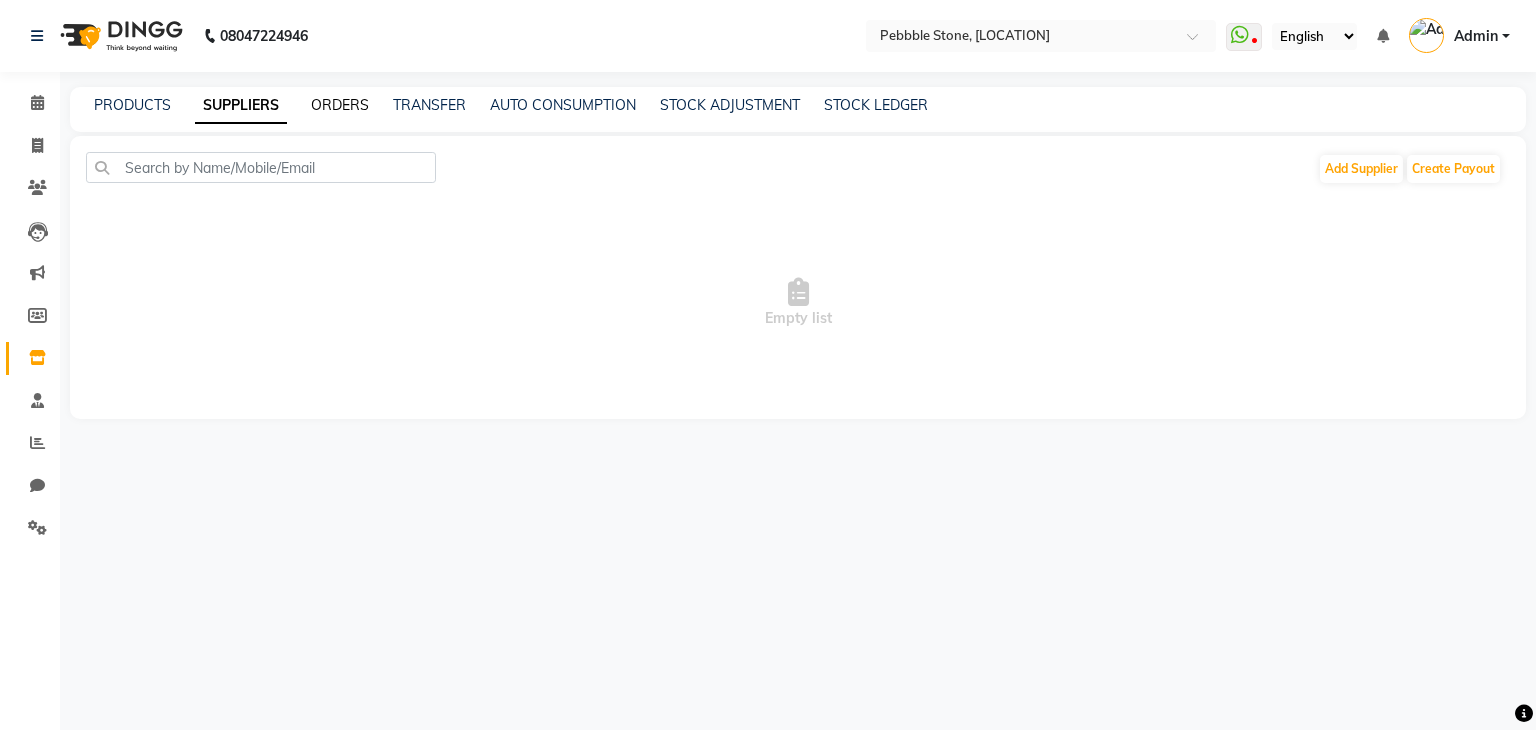 click on "ORDERS" 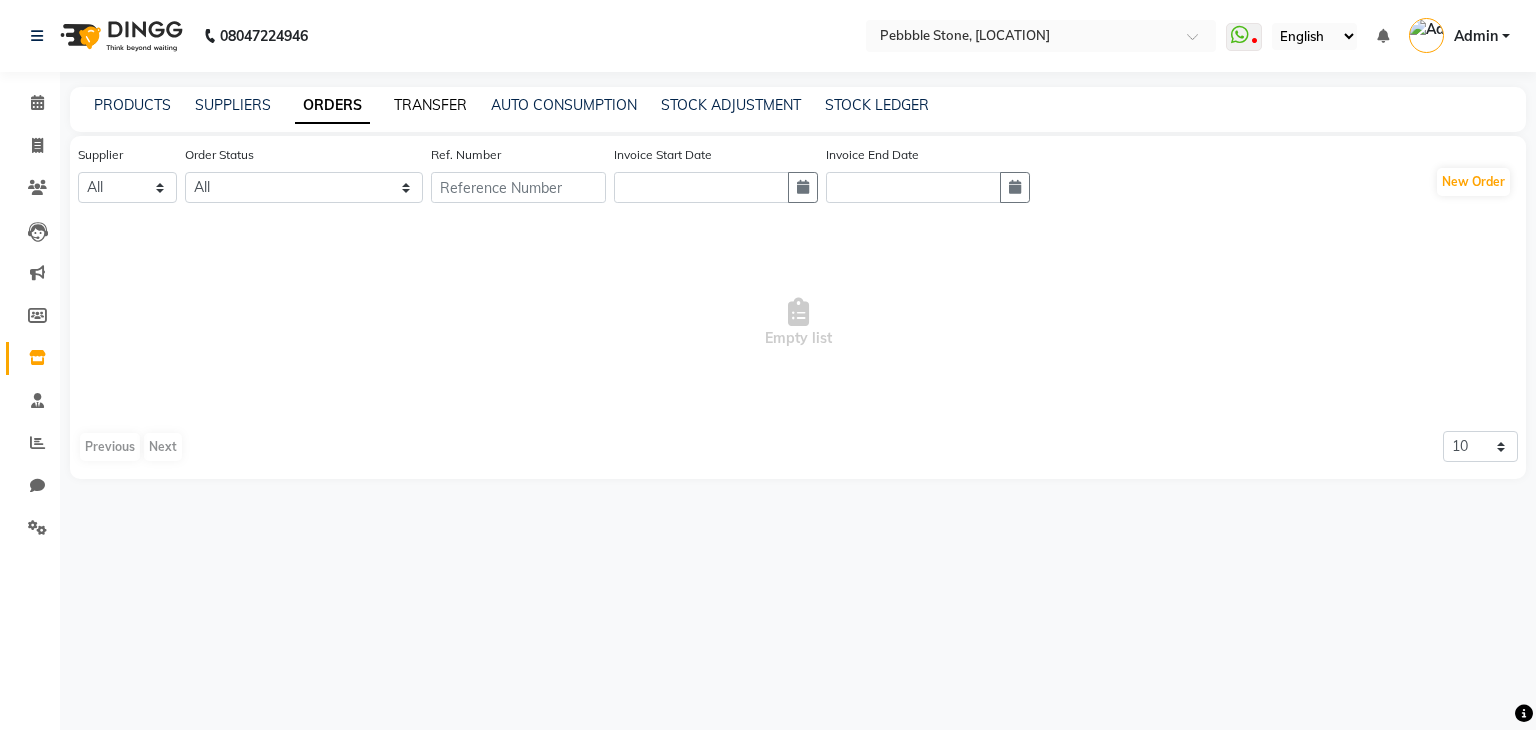 click on "TRANSFER" 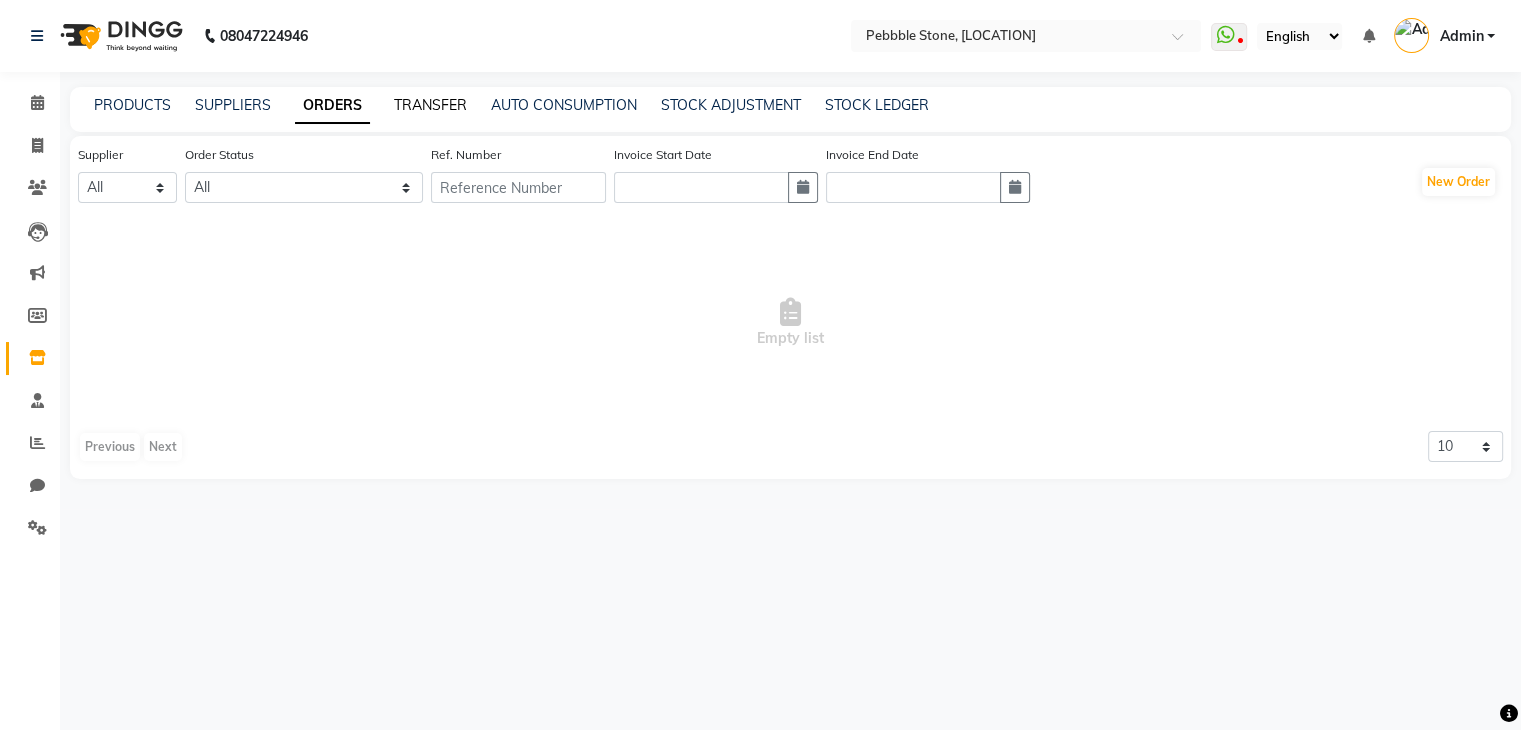 select on "sender" 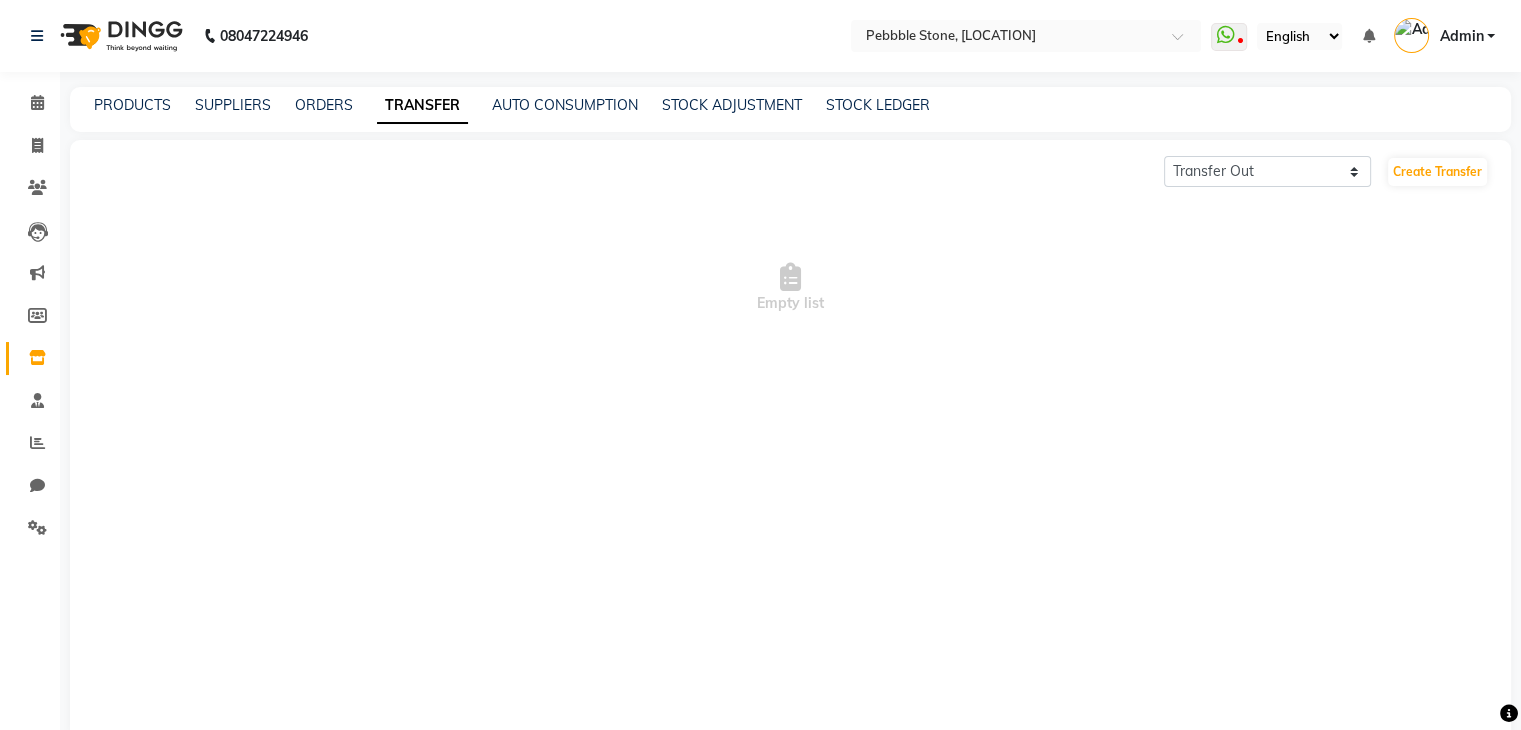 click on "PRODUCTS SUPPLIERS ORDERS TRANSFER AUTO CONSUMPTION STOCK ADJUSTMENT STOCK LEDGER" 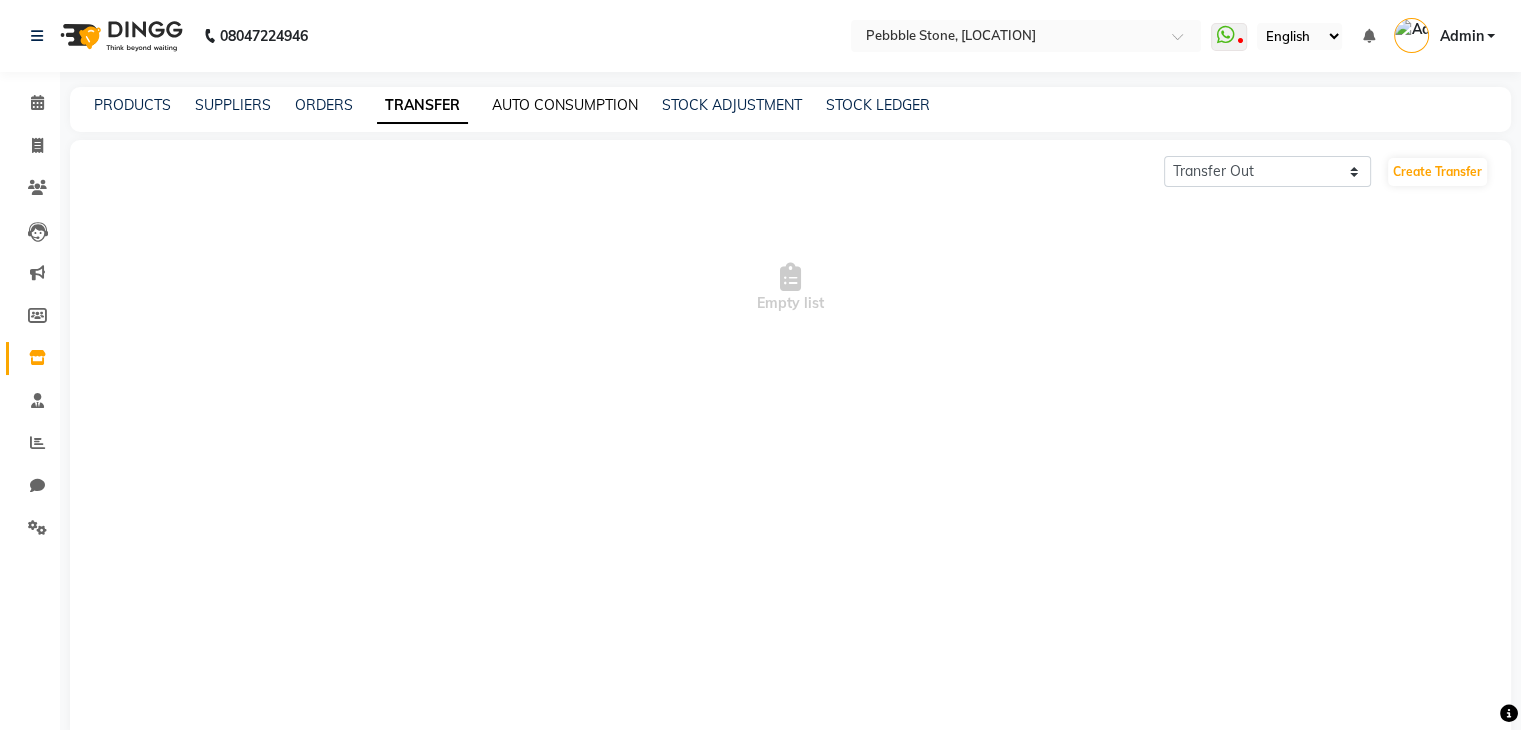 click on "AUTO CONSUMPTION" 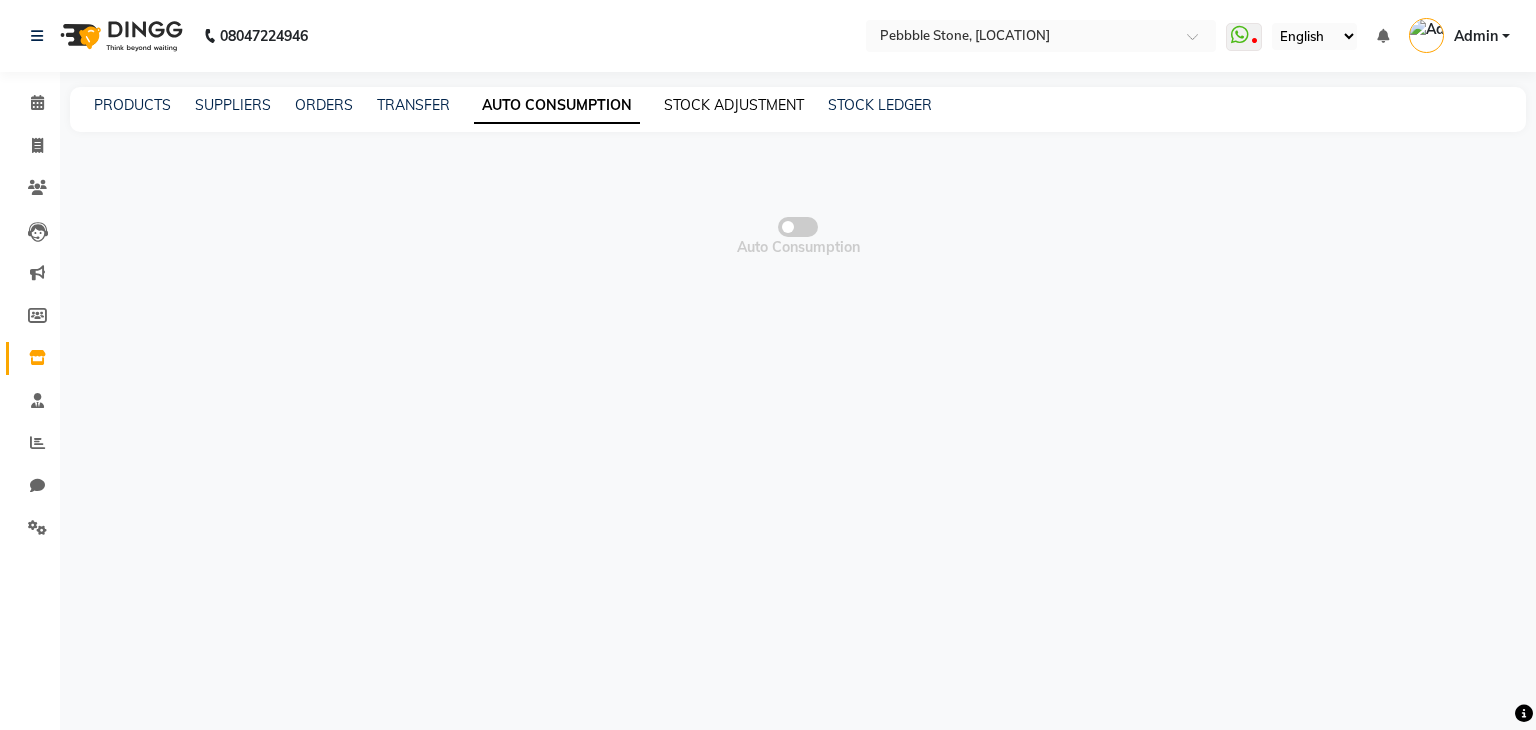 click on "STOCK ADJUSTMENT" 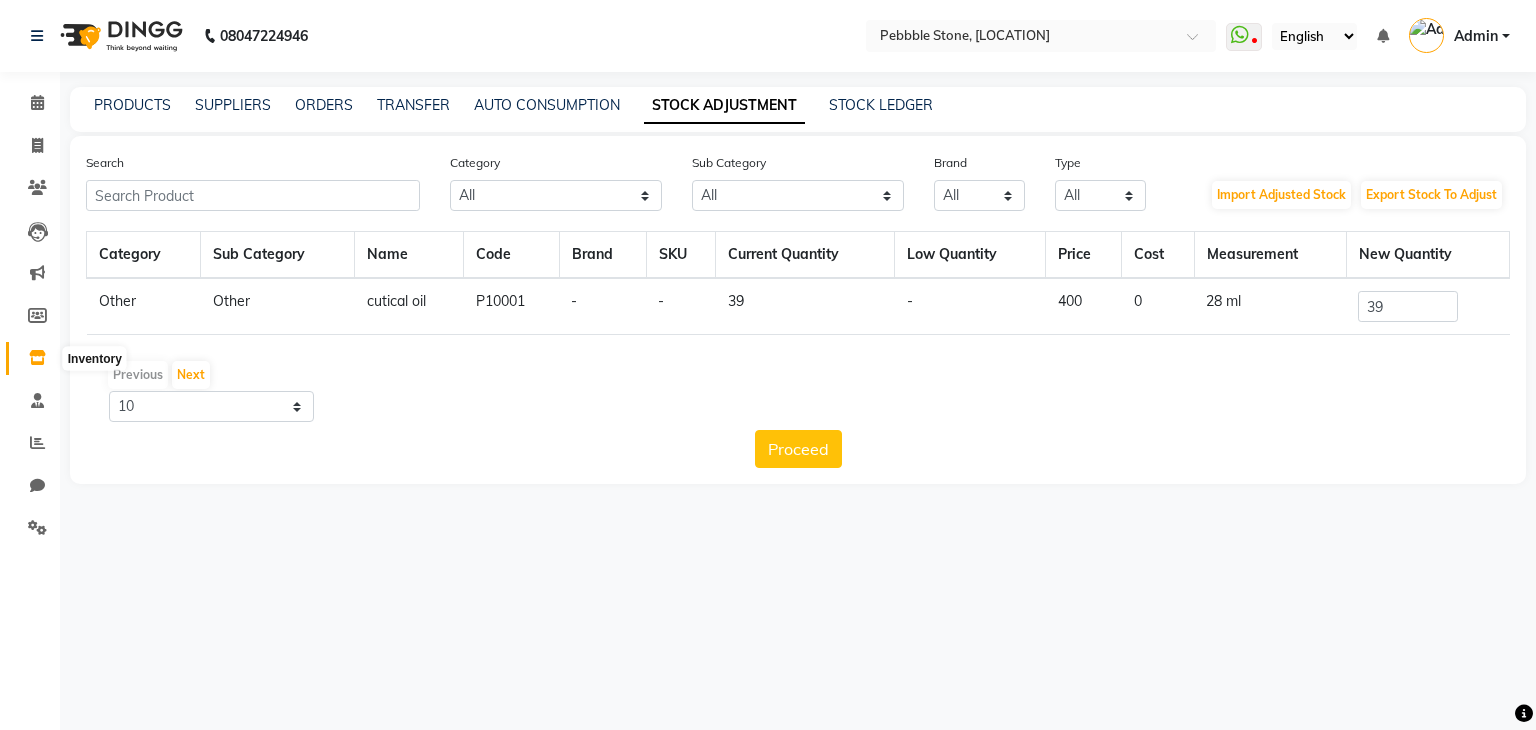 click 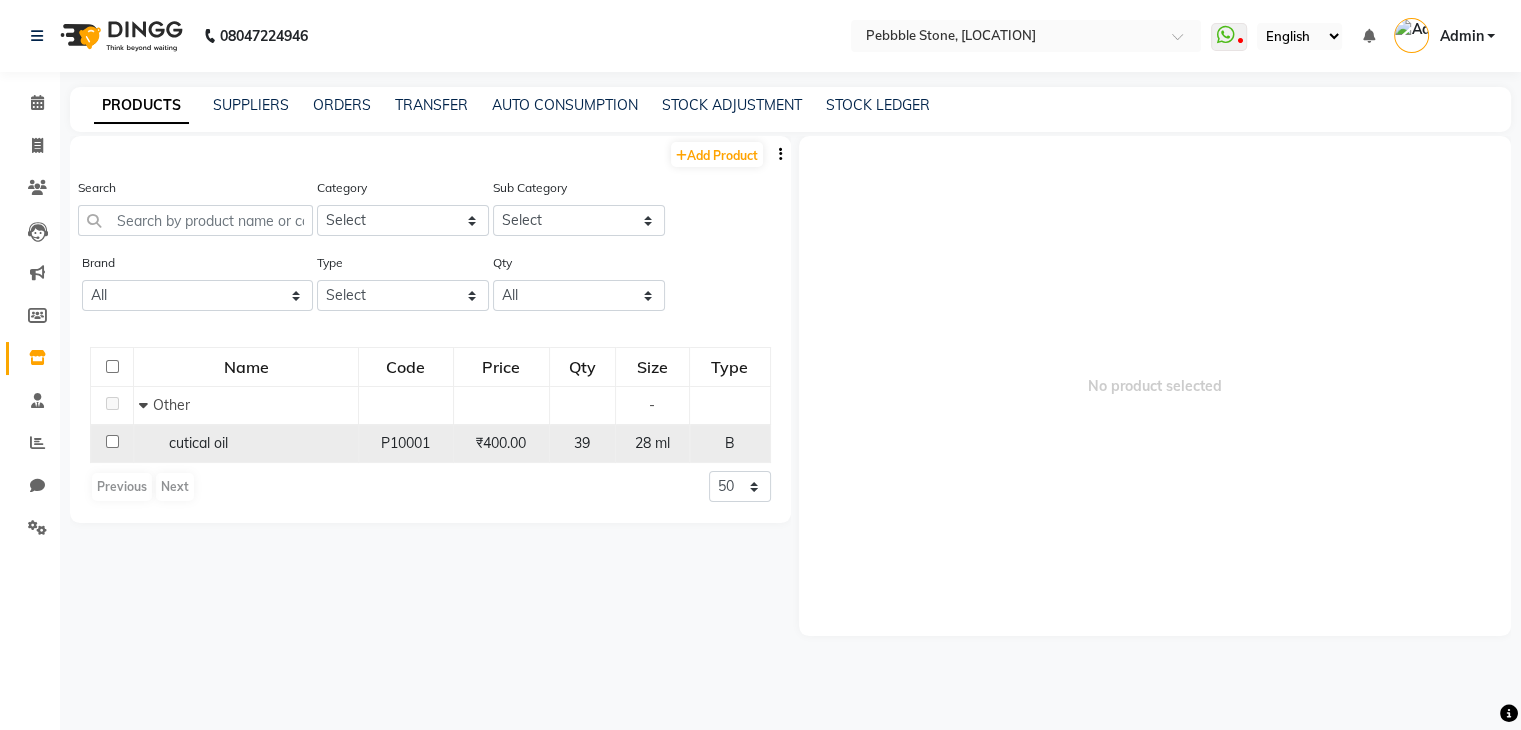 click on "cutical oil" 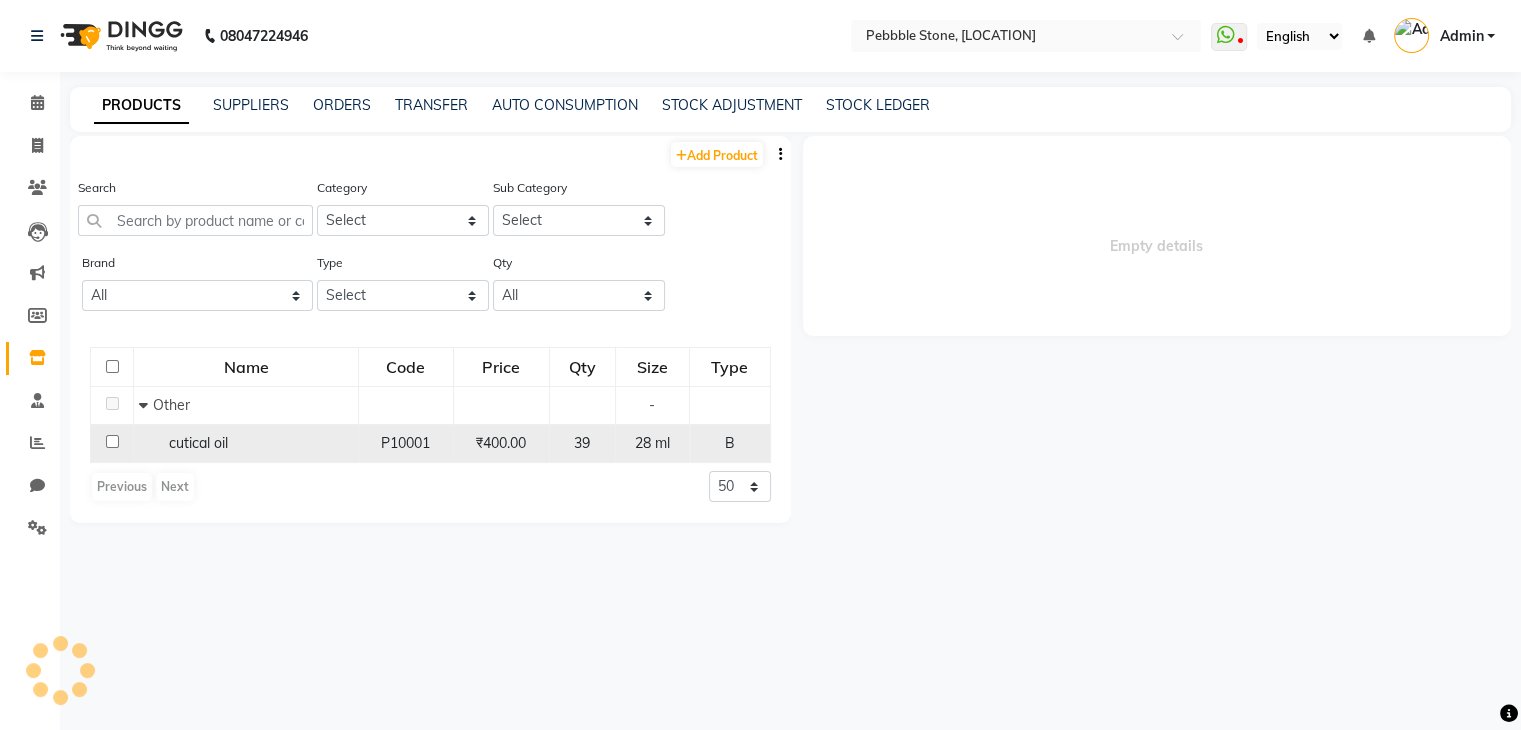 select 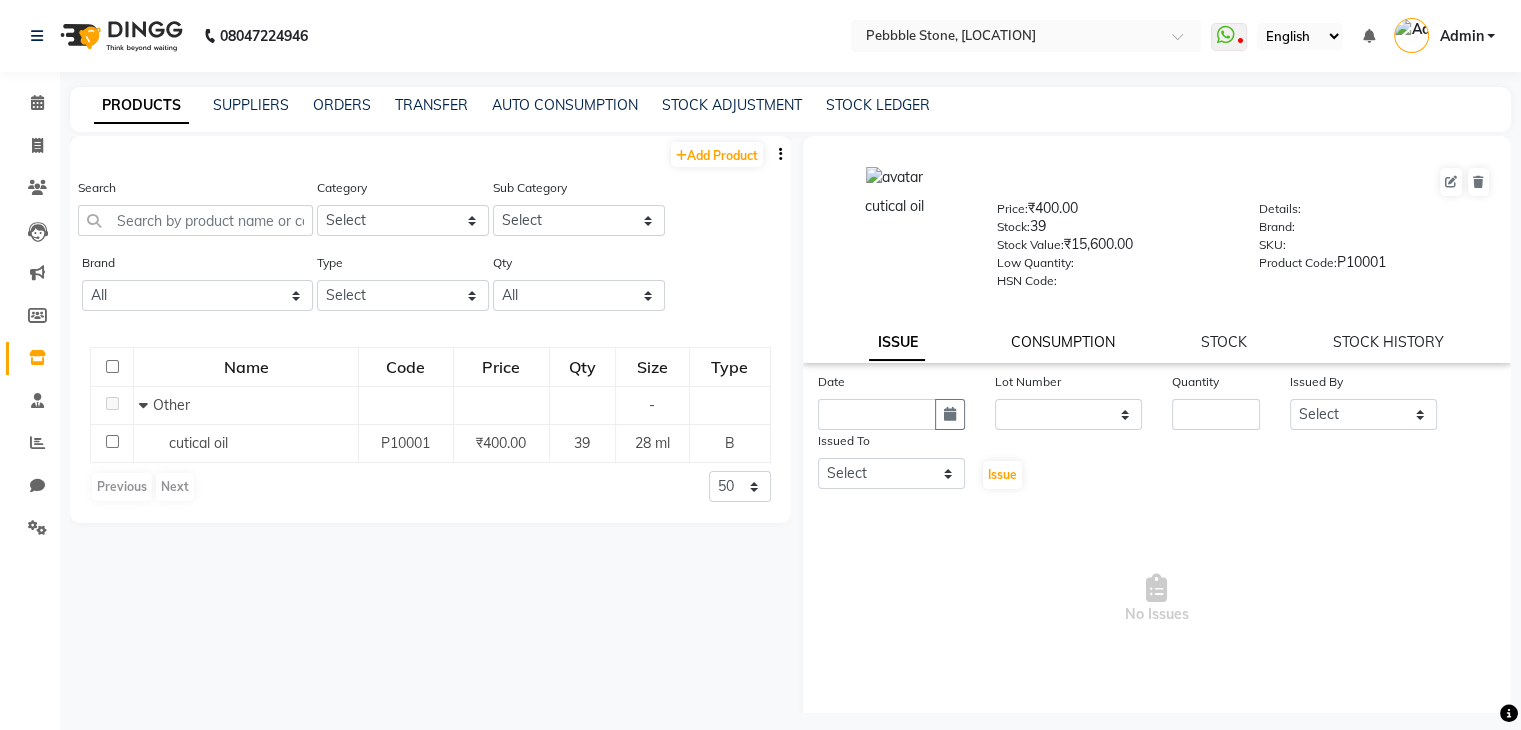 click on "CONSUMPTION" 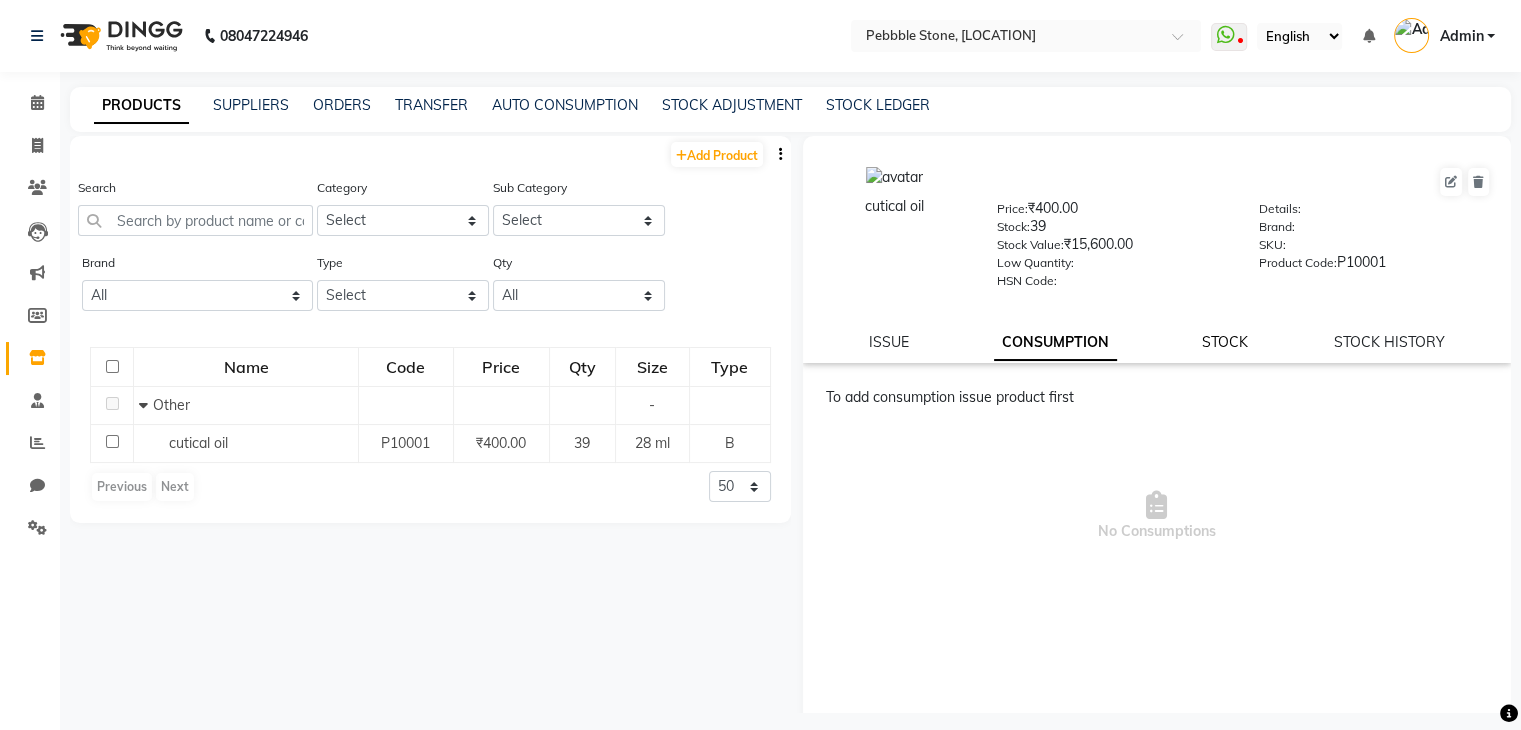 click on "STOCK" 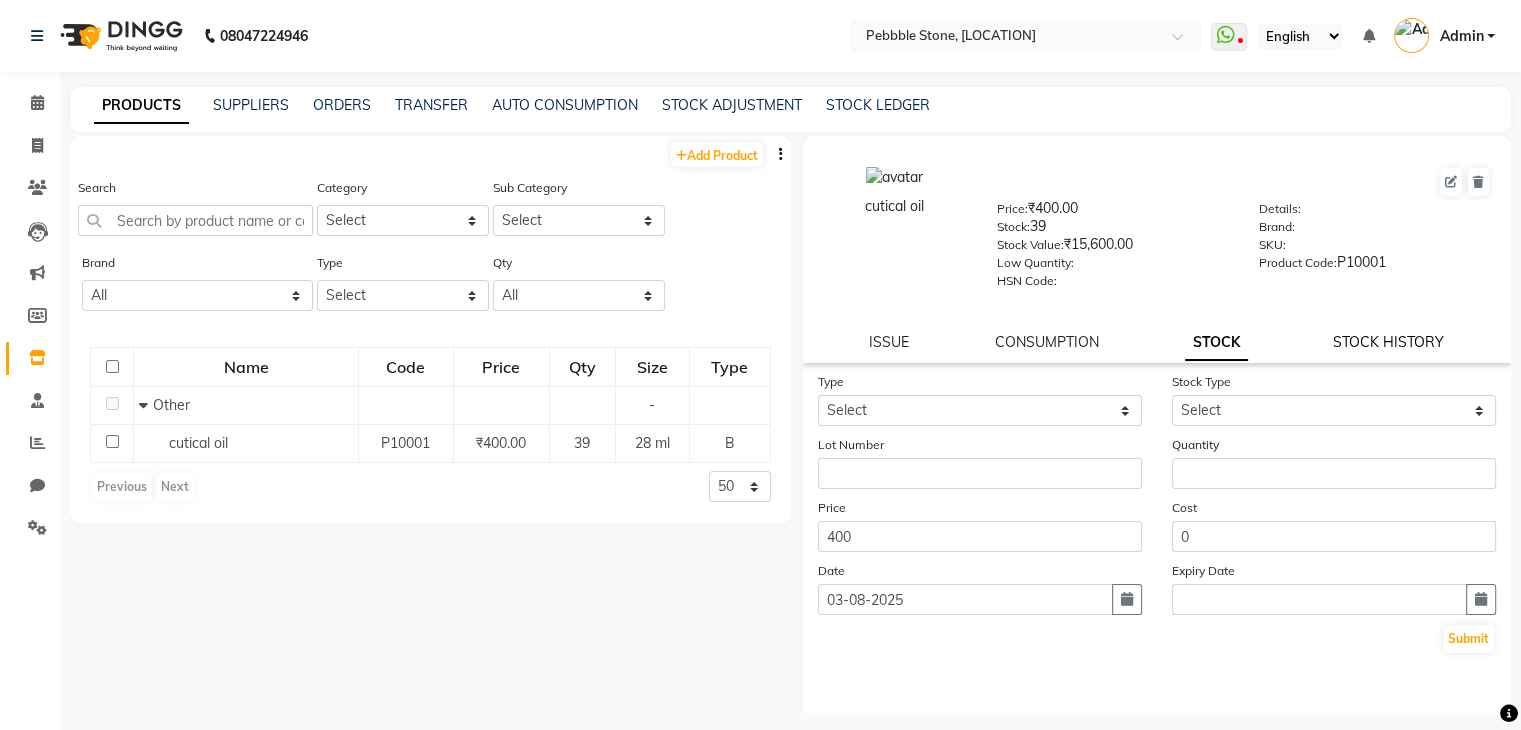 click on "STOCK HISTORY" 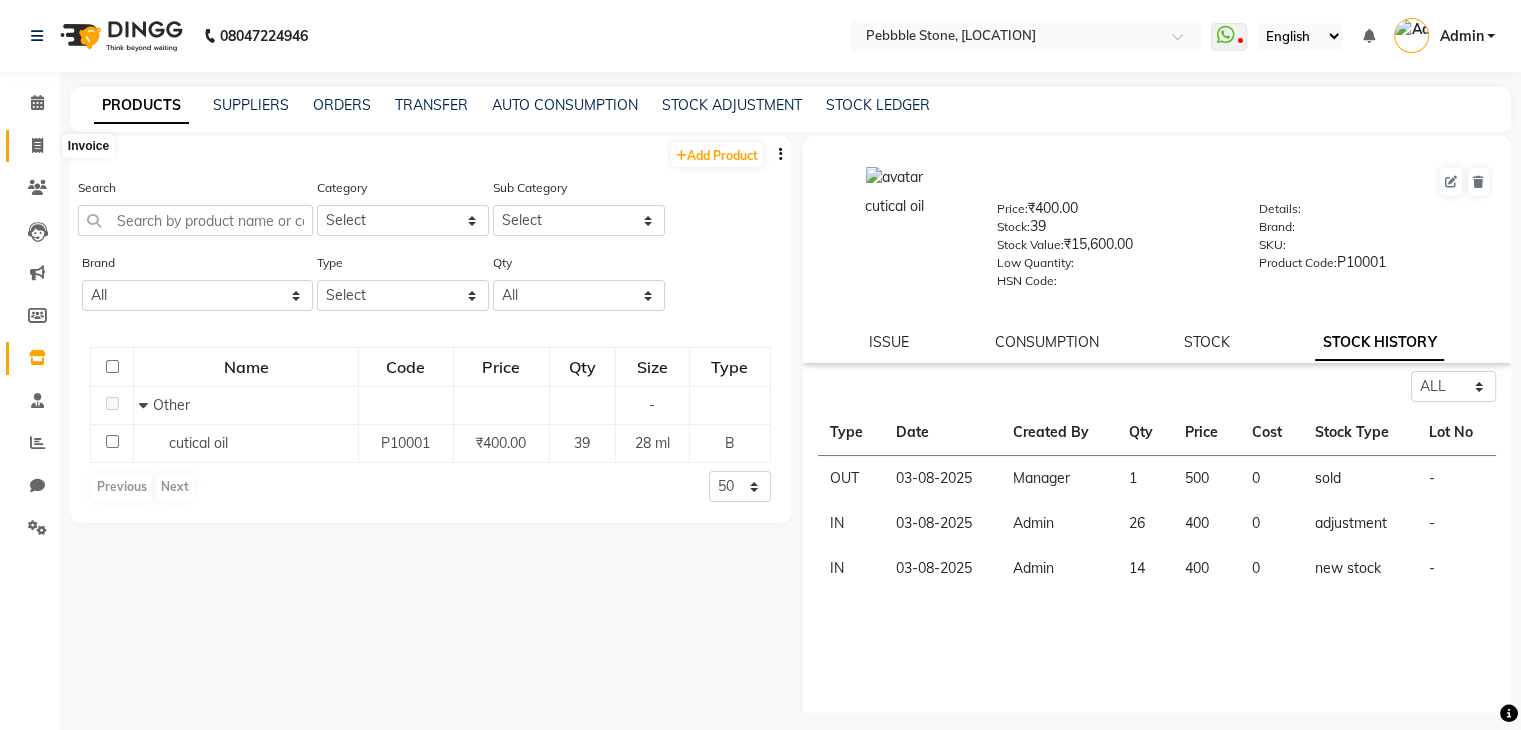 click 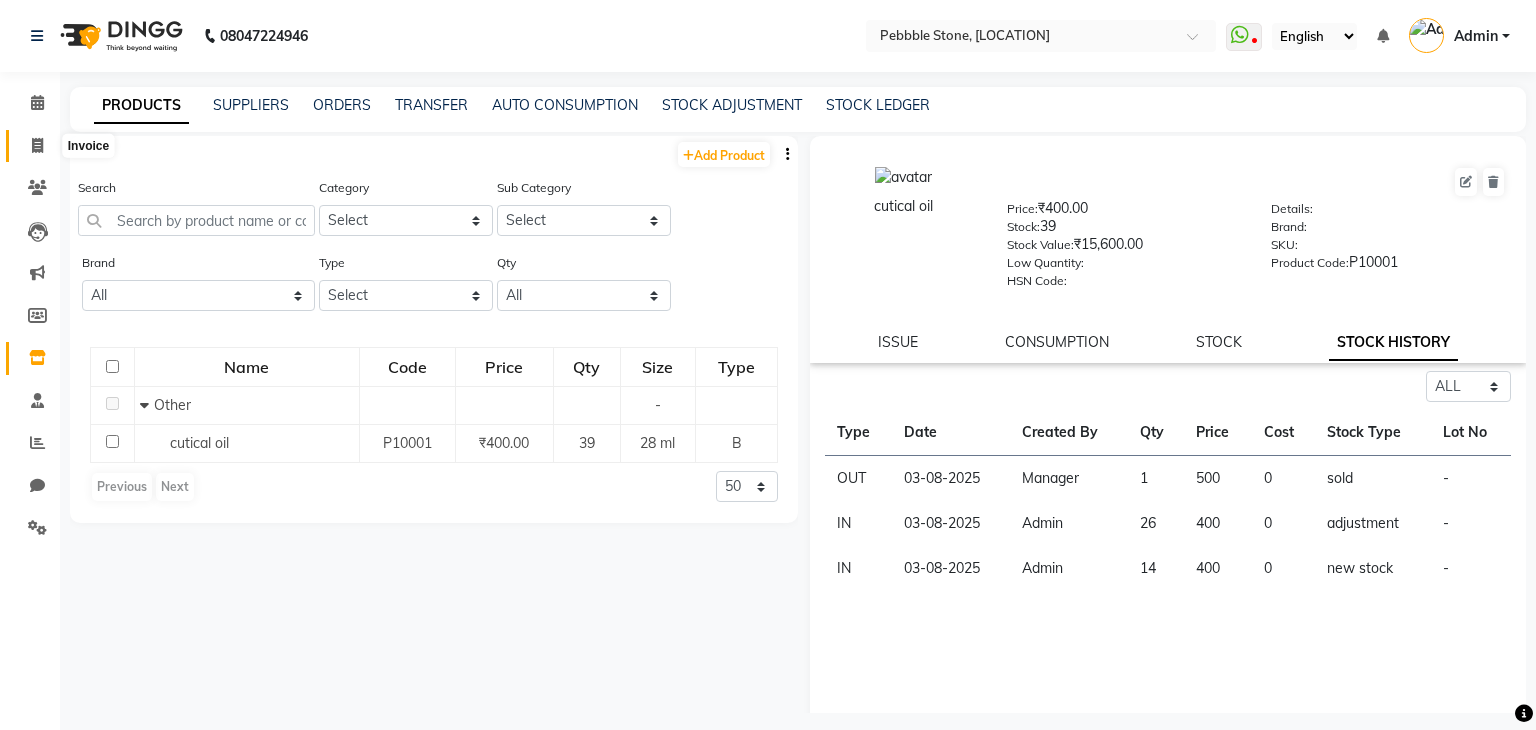 select on "service" 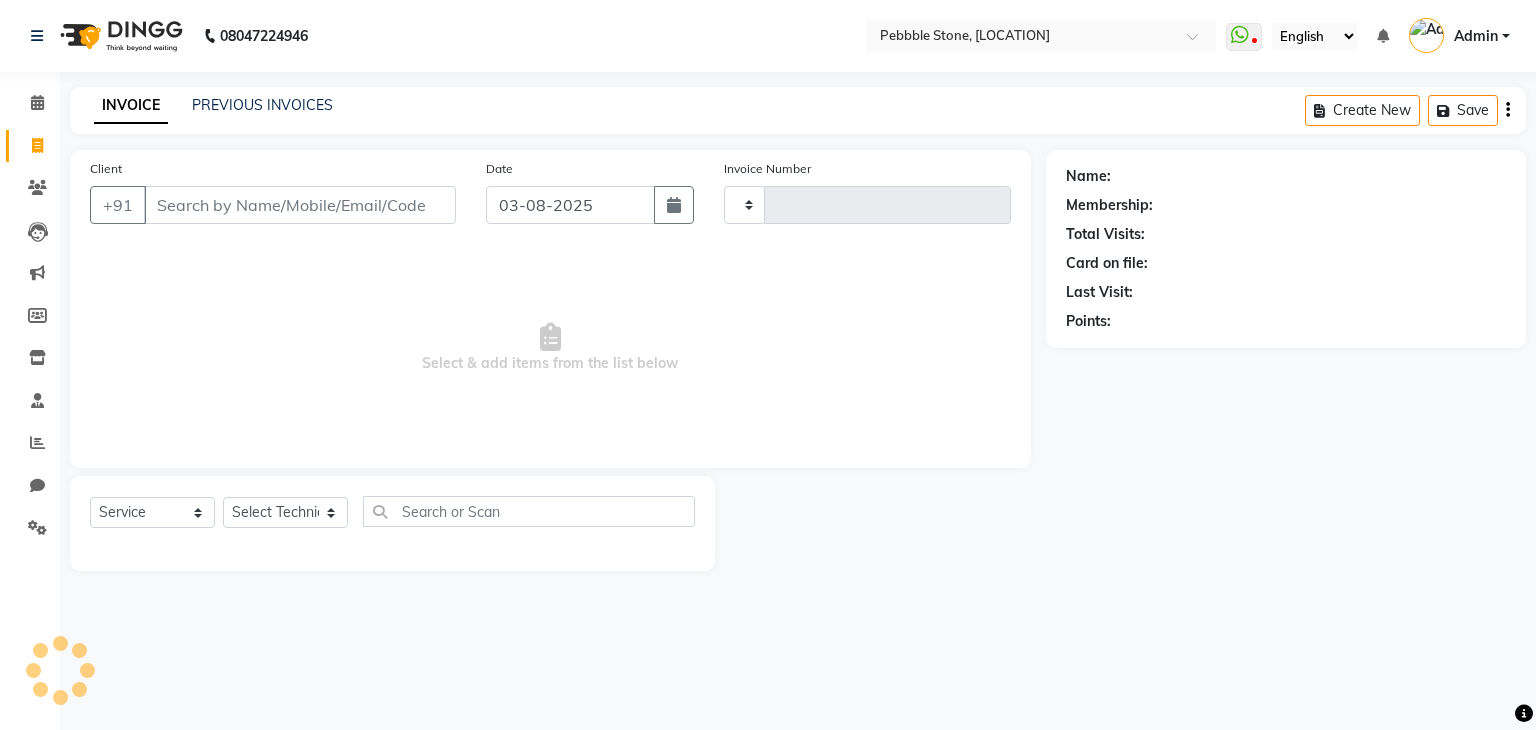 type on "0030" 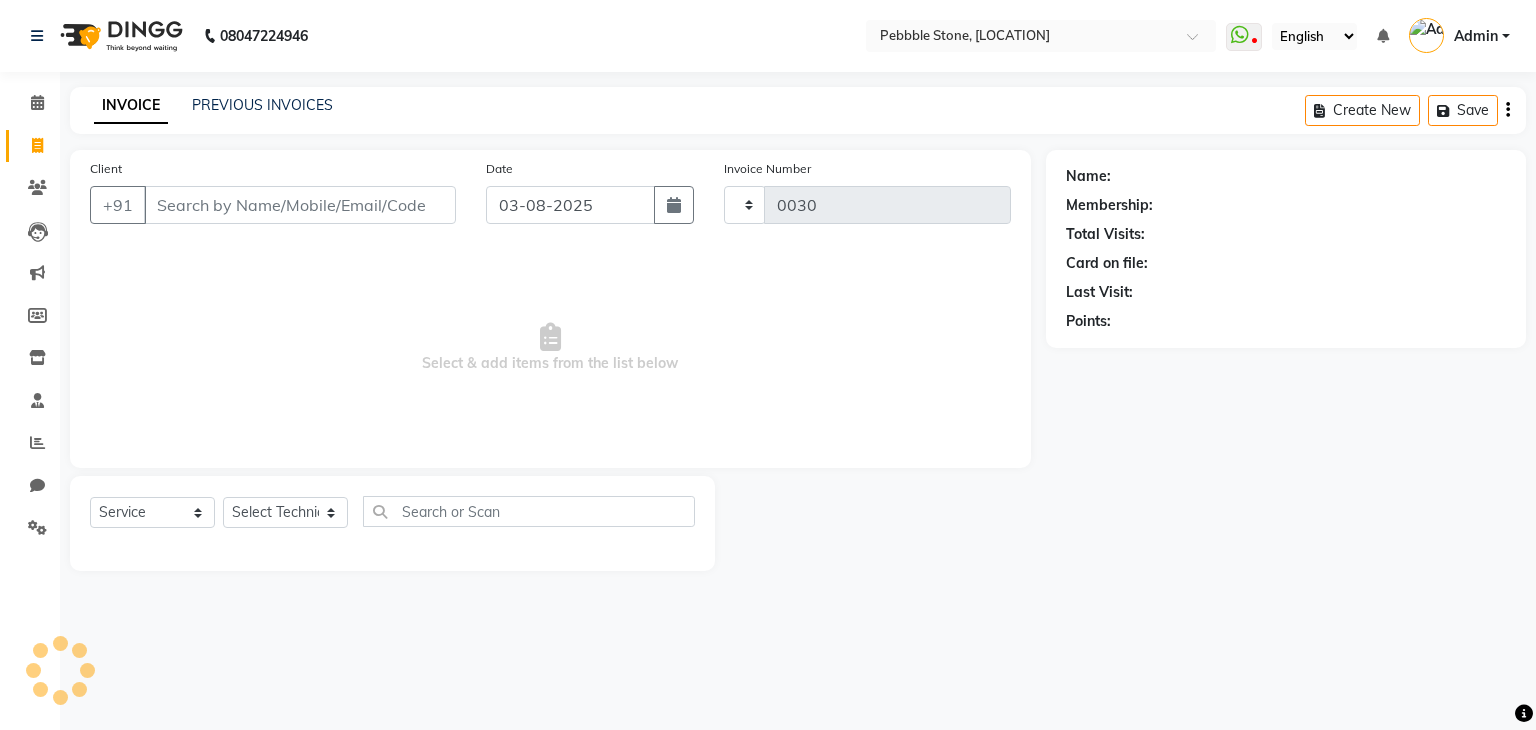 select on "8684" 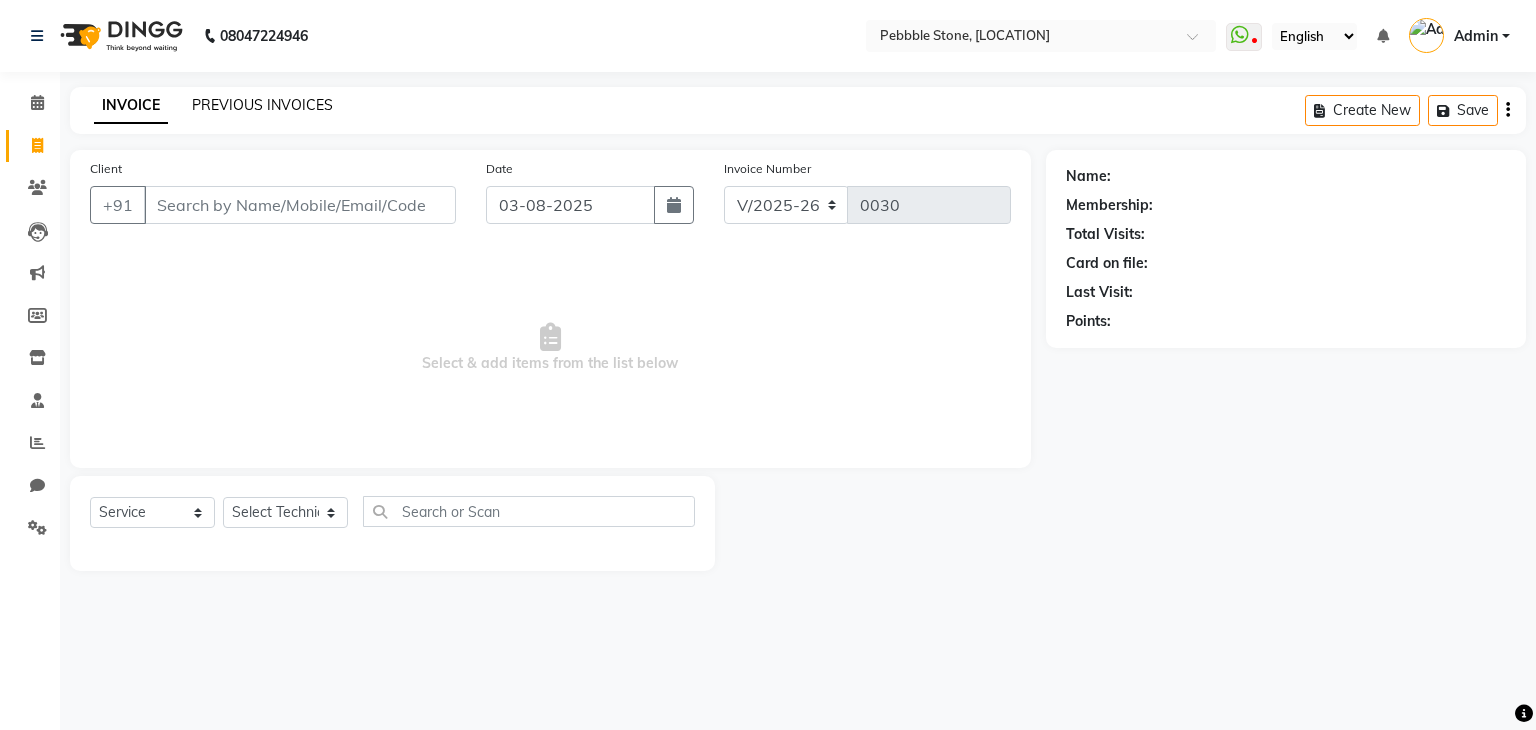 click on "PREVIOUS INVOICES" 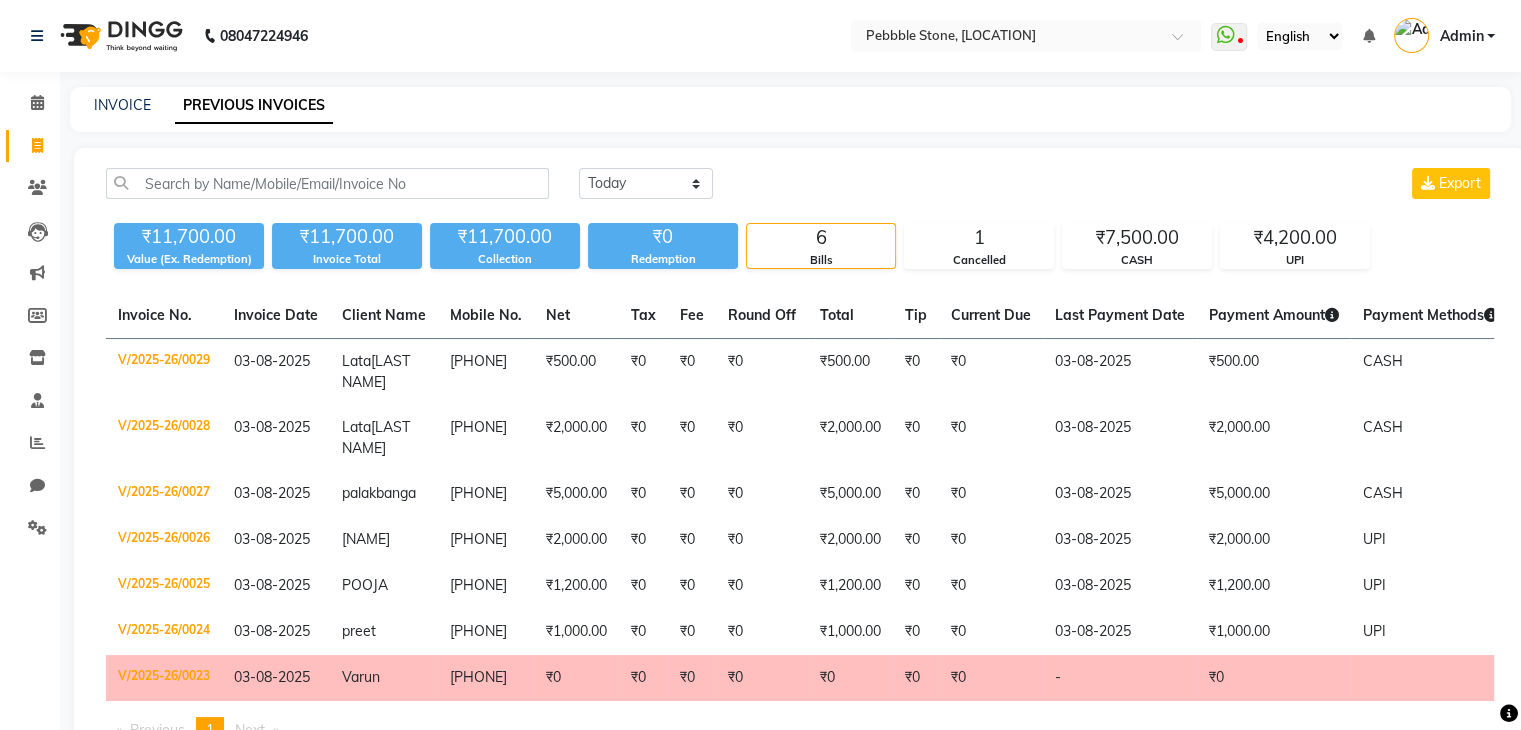 click on "Admin" at bounding box center [1461, 36] 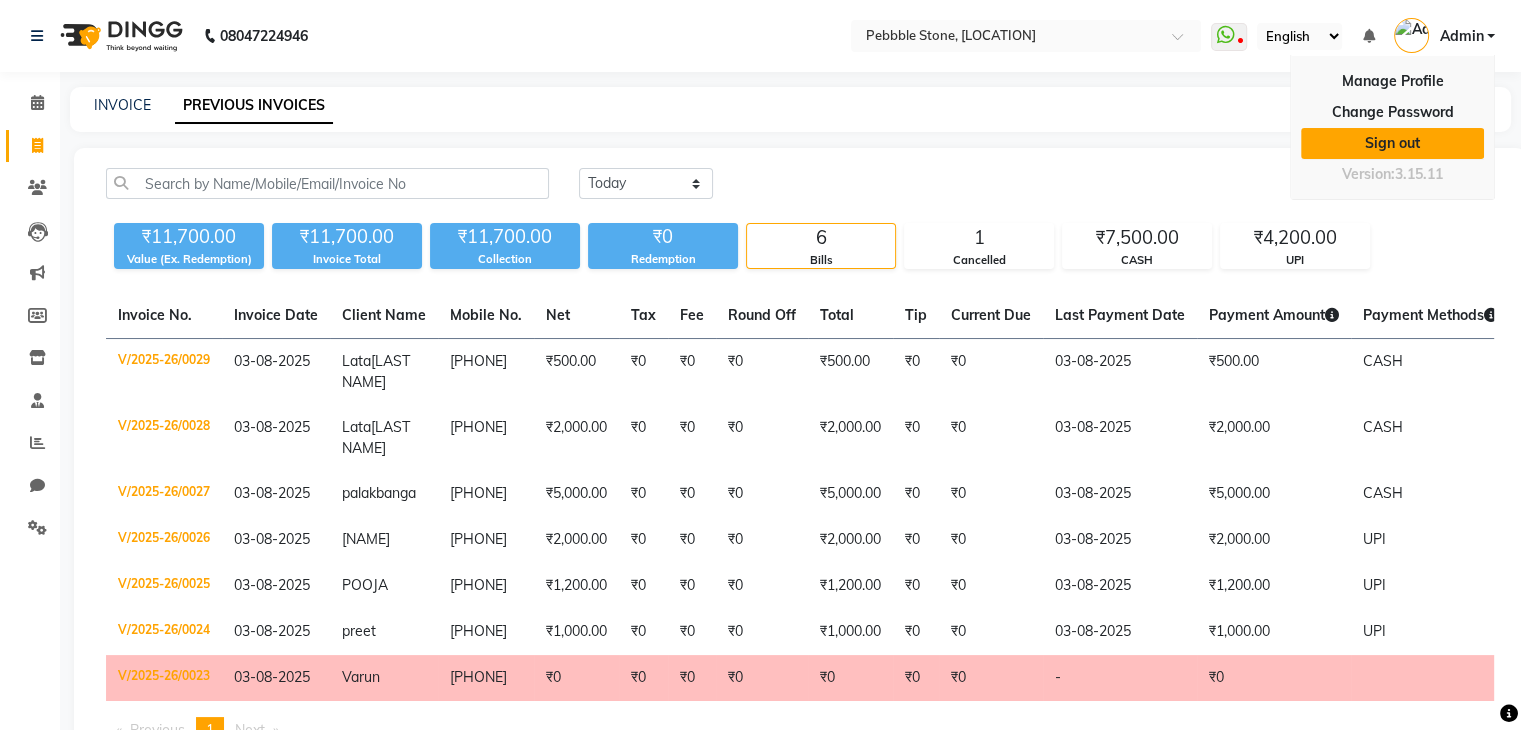 click on "Sign out" at bounding box center [1392, 143] 